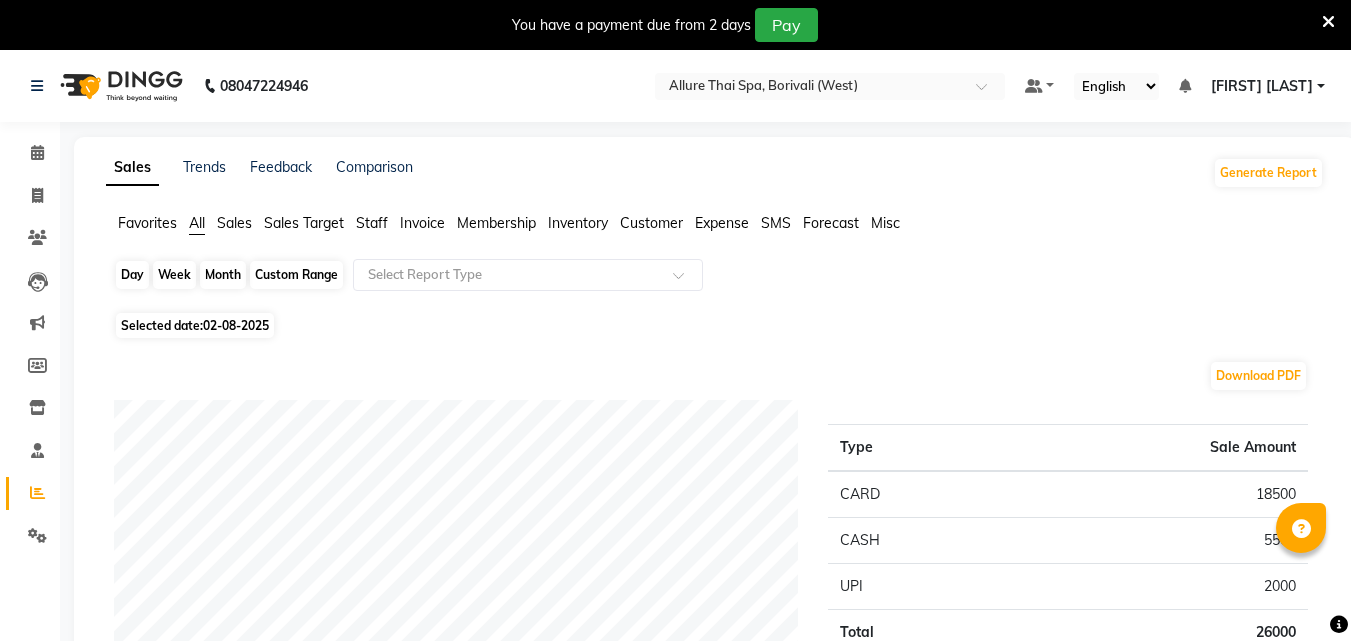 scroll, scrollTop: 0, scrollLeft: 0, axis: both 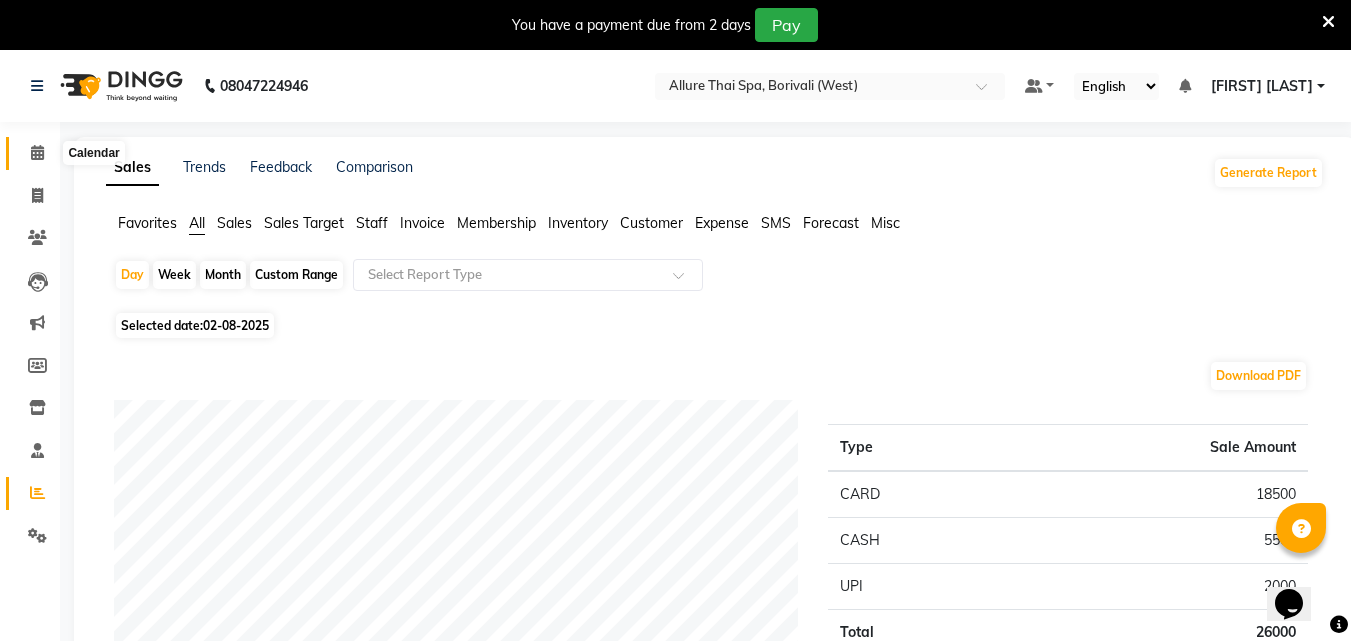 click 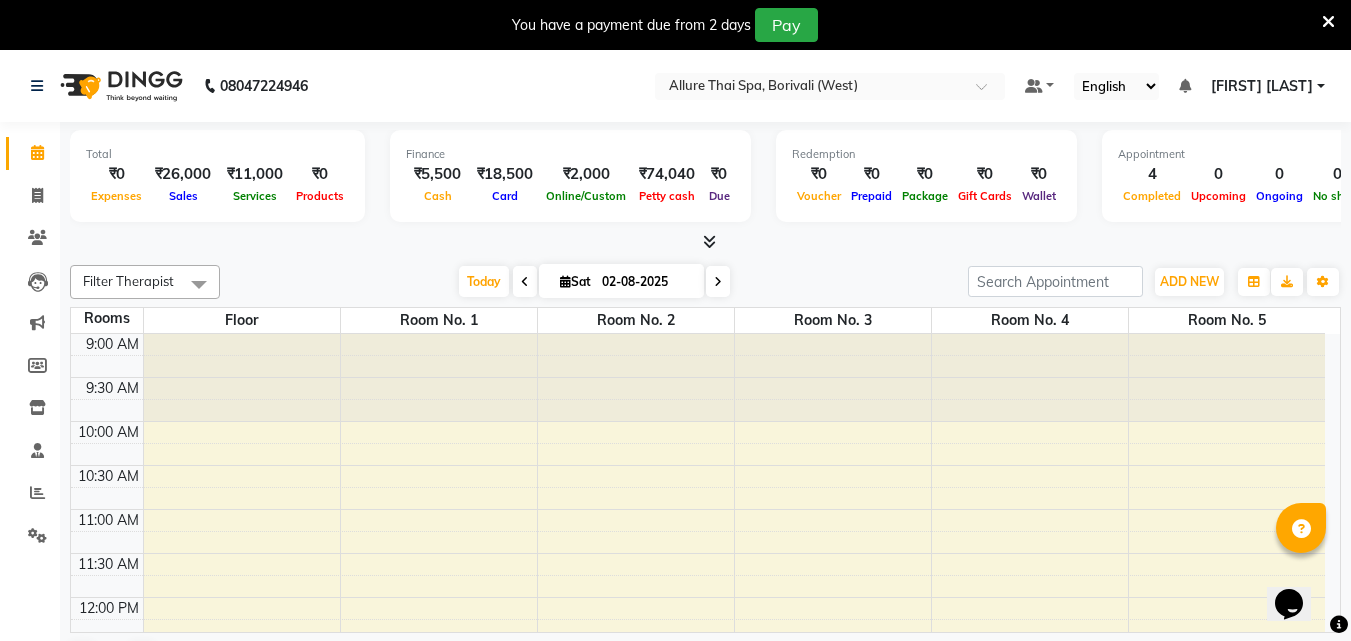 scroll, scrollTop: 969, scrollLeft: 0, axis: vertical 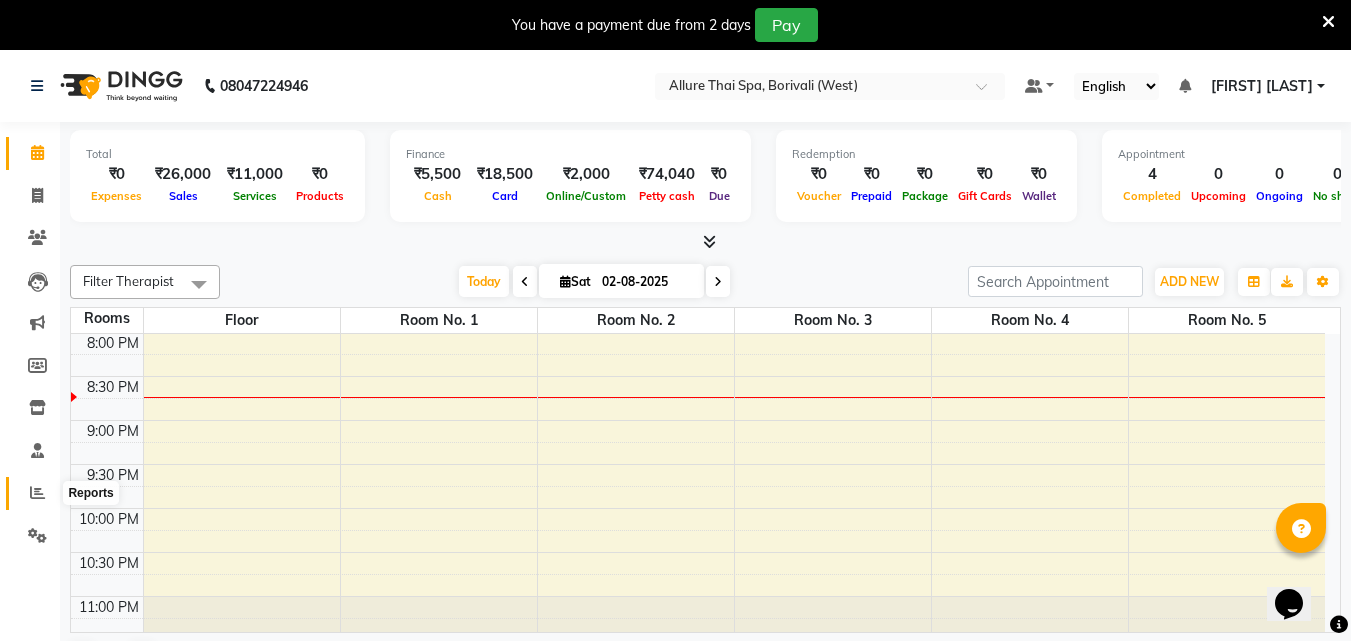 click 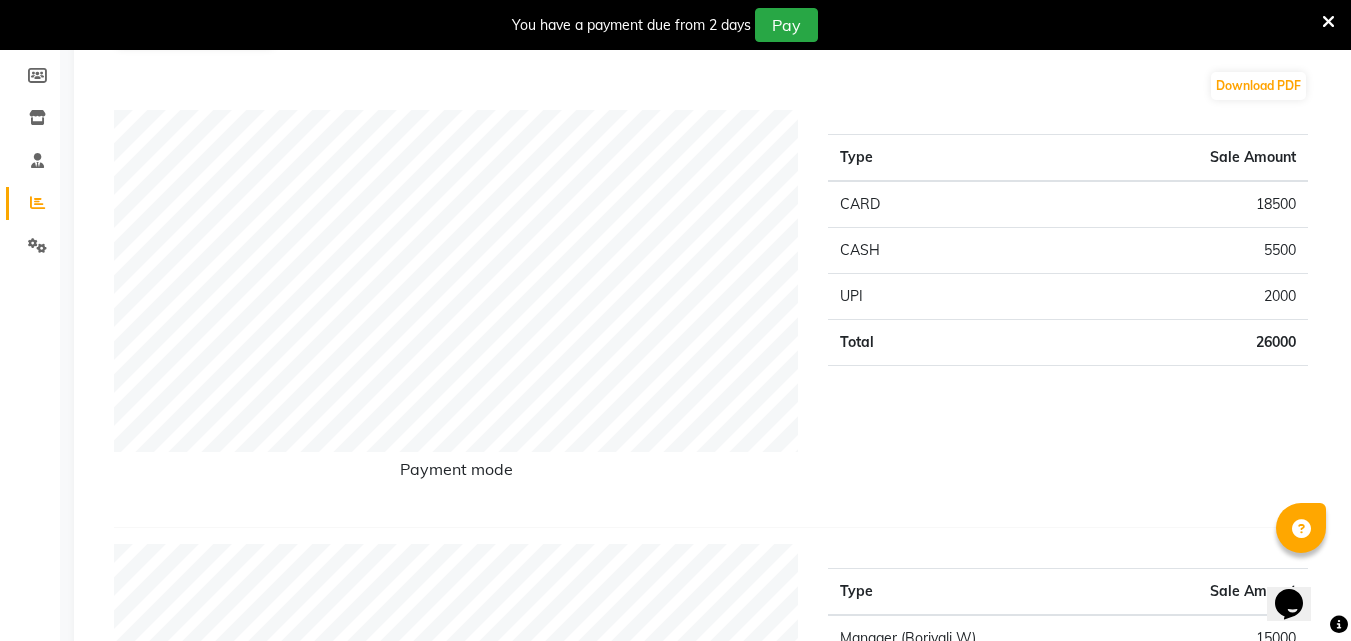 scroll, scrollTop: 291, scrollLeft: 0, axis: vertical 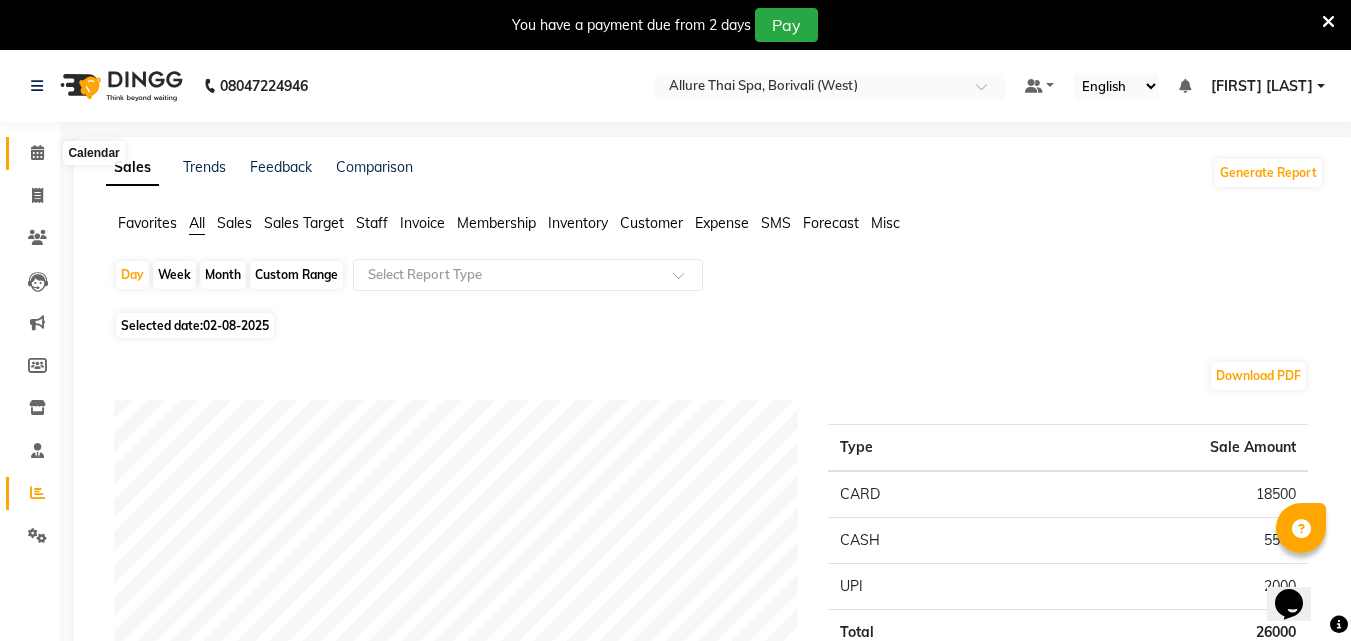 click 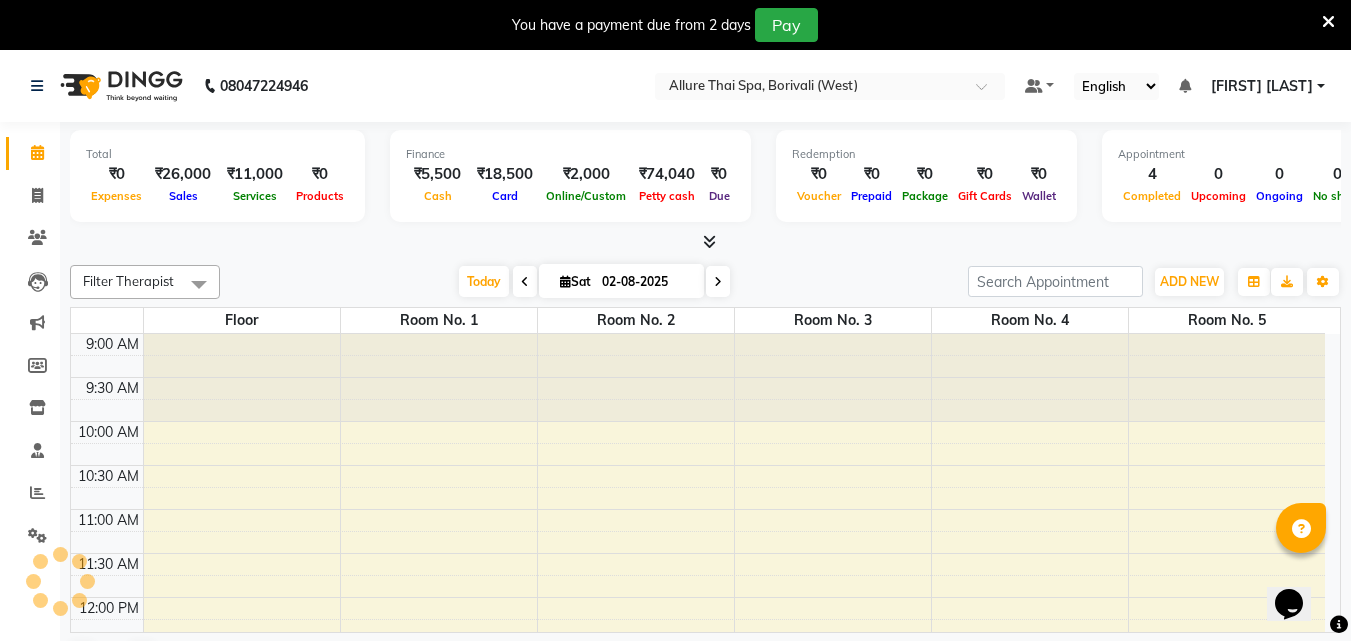 scroll, scrollTop: 0, scrollLeft: 0, axis: both 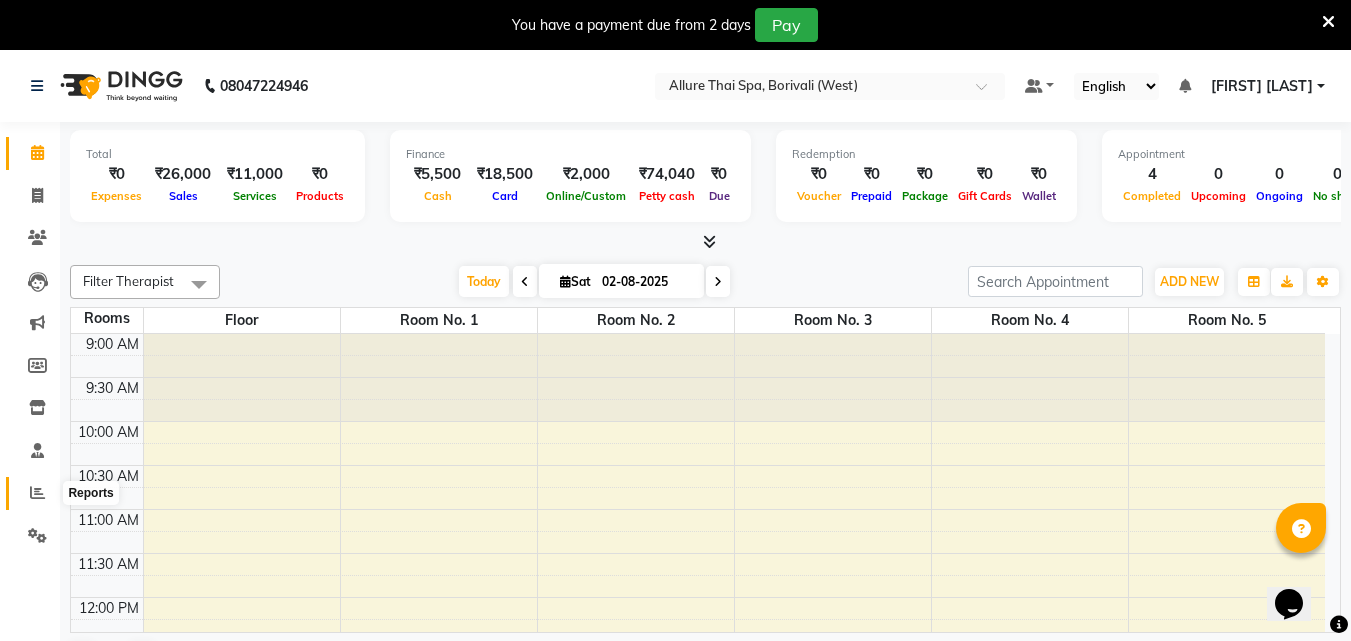 click 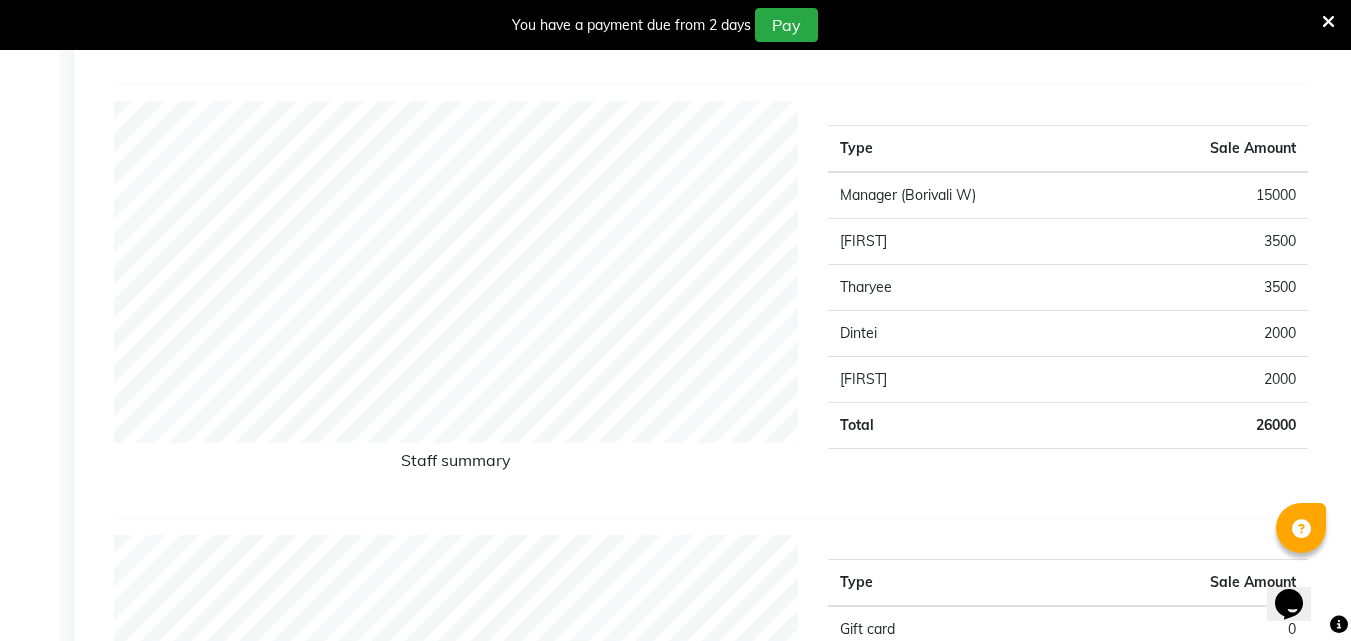 scroll, scrollTop: 737, scrollLeft: 0, axis: vertical 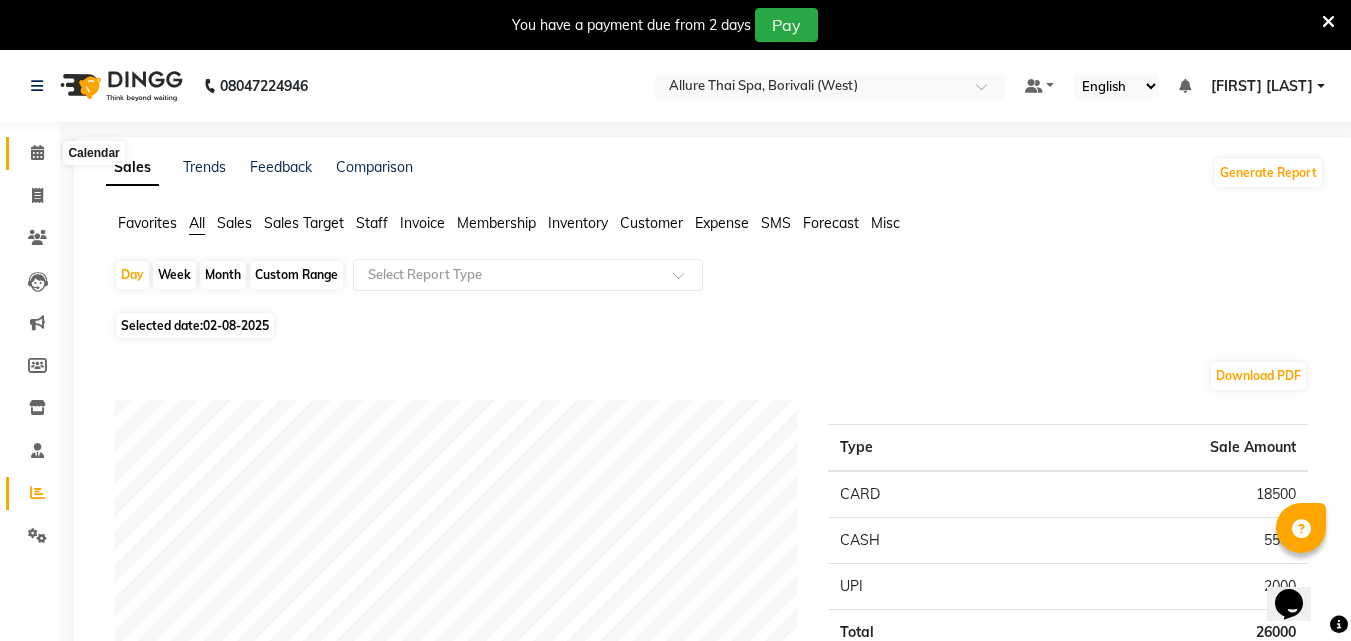 click 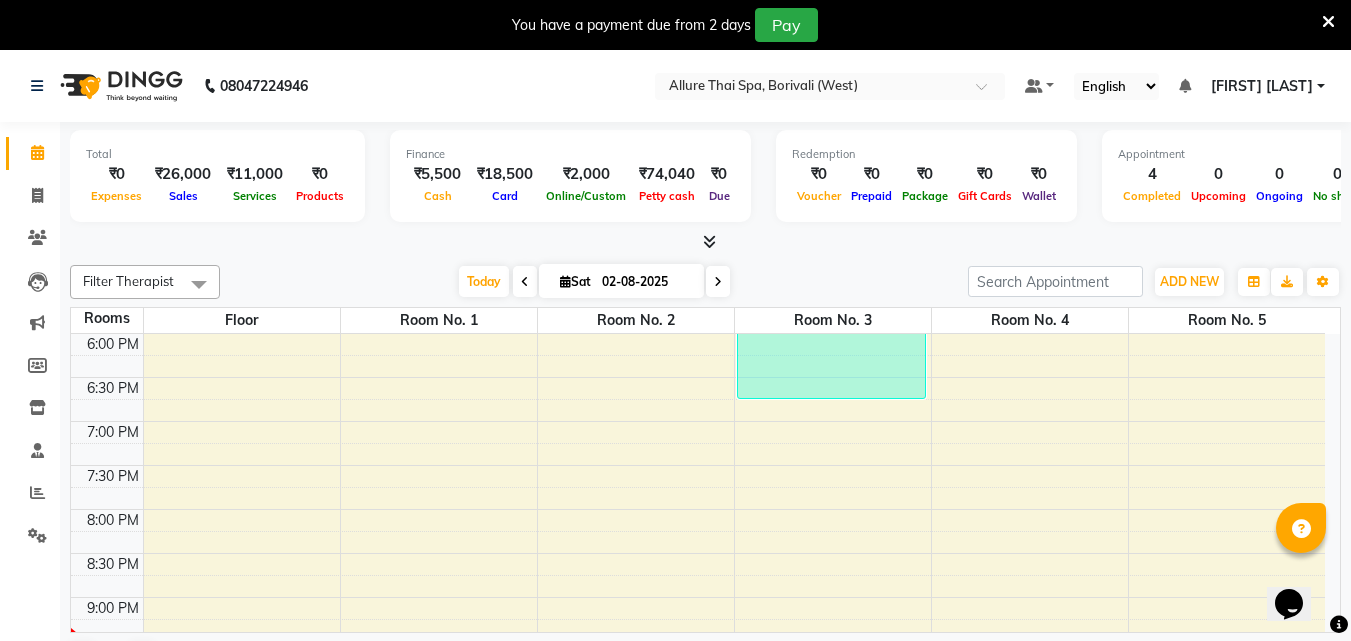 scroll, scrollTop: 793, scrollLeft: 0, axis: vertical 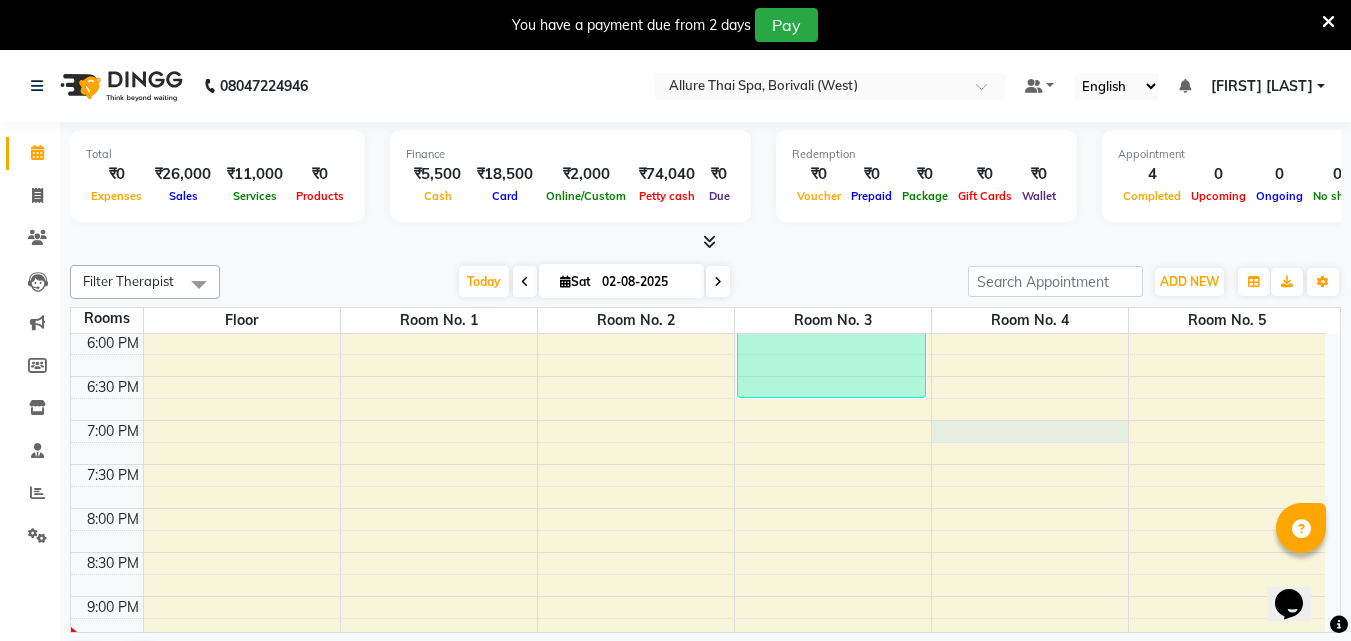 click on "[TIME] [TIME] [TIME] [TIME] [TIME] [TIME] [TIME] [TIME] [TIME] [TIME] [TIME] [TIME] [TIME] [TIME] [TIME] [TIME] [TIME] [TIME] [TIME] [TIME] [TIME] [TIME] [TIME] [TIME] [TIME] [TIME] [TIME] [TIME] [TIME] [TIME]     [FIRST] [LAST], TK01, [TIME]-[TIME], [SERVICE]     [FIRST] [LAST], TK04, [TIME]-[TIME], [SERVICE] [DURATION]     [FIRST] [LAST], TK03, [TIME]-[TIME], [SERVICE]     [FIRST] [LAST], TK02, [TIME]-[TIME], [SERVICE] [DURATION]" at bounding box center [698, 200] 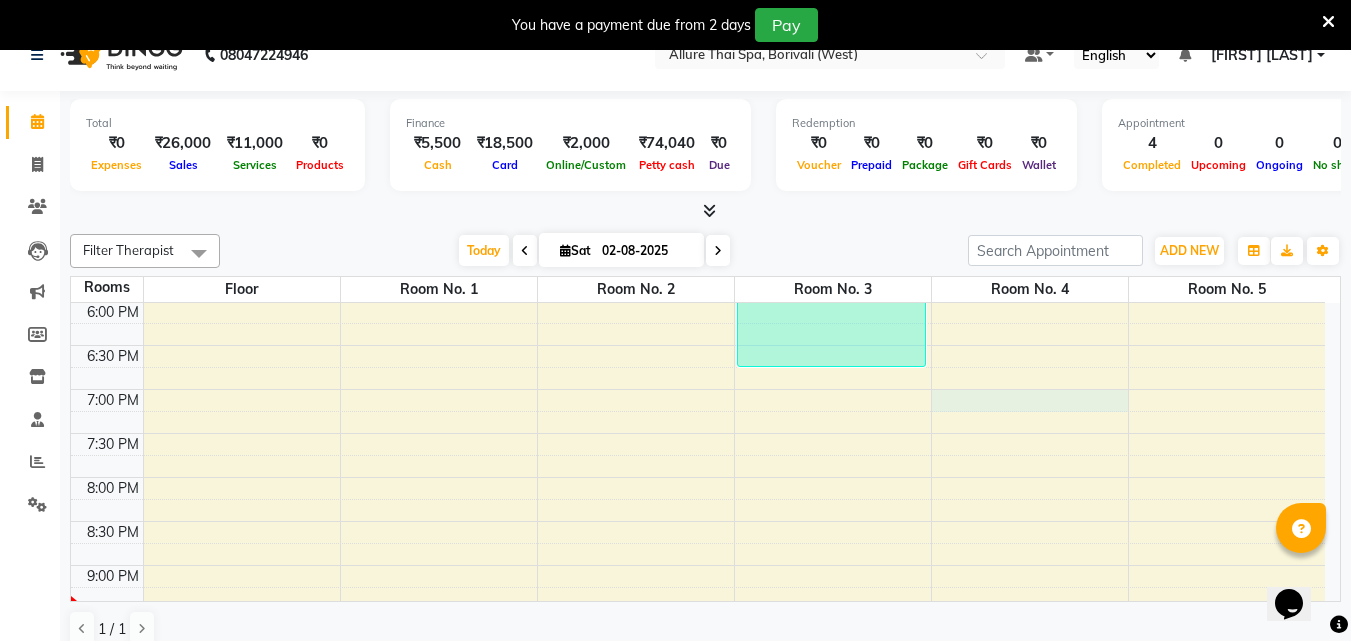 select on "1140" 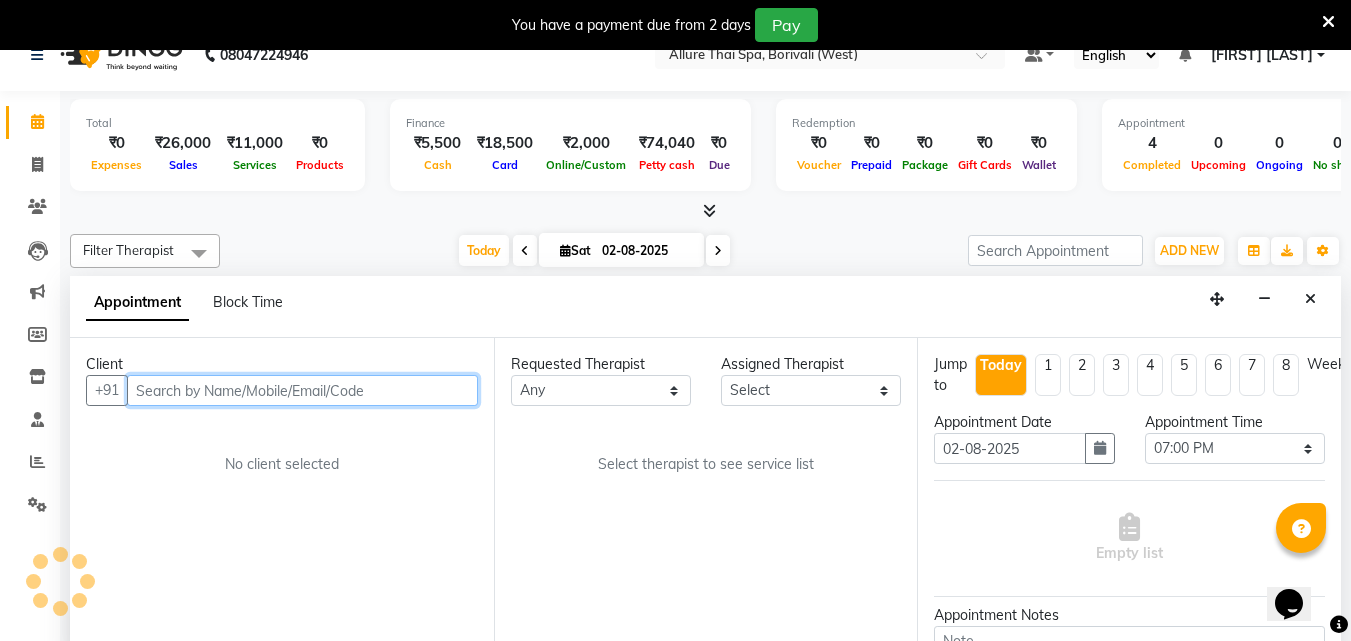 scroll, scrollTop: 51, scrollLeft: 0, axis: vertical 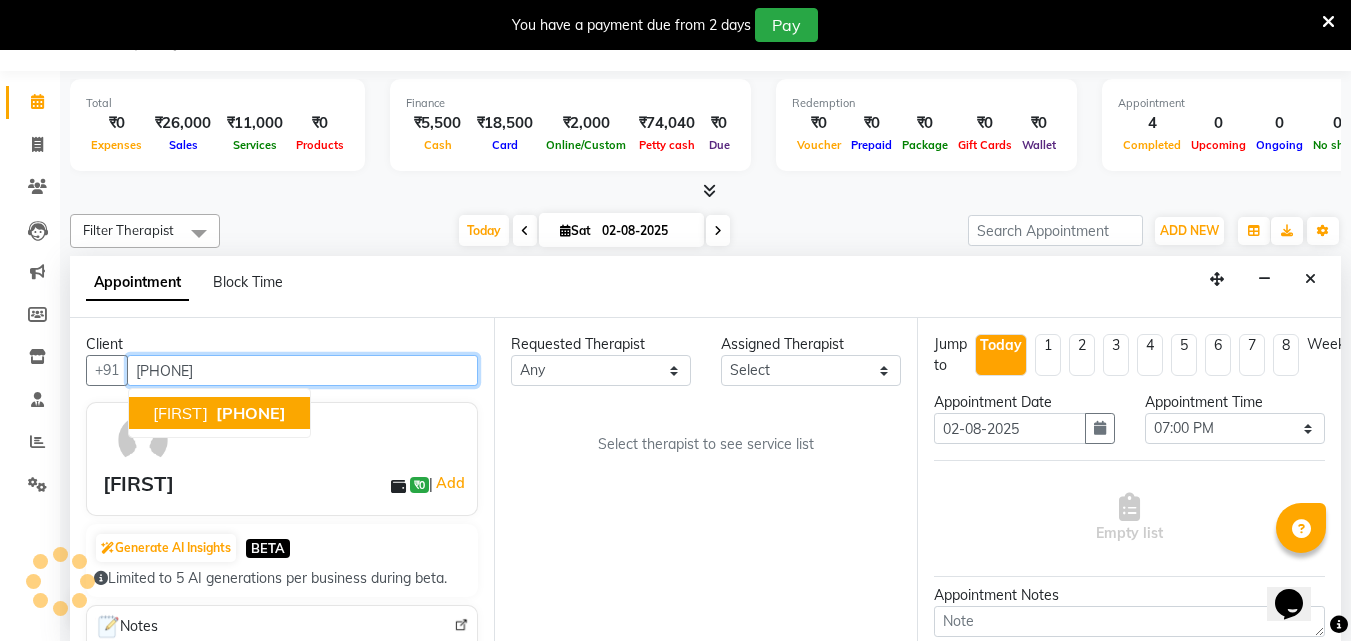 click on "[PHONE]" at bounding box center (251, 413) 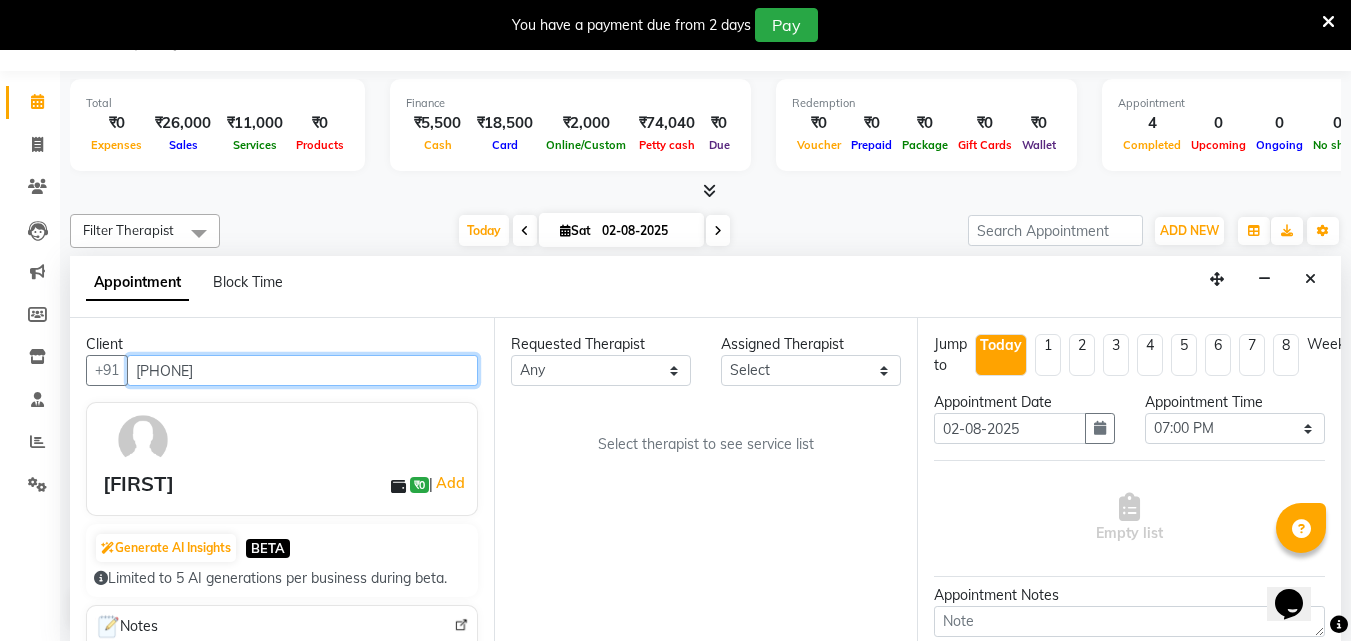 type on "[PHONE]" 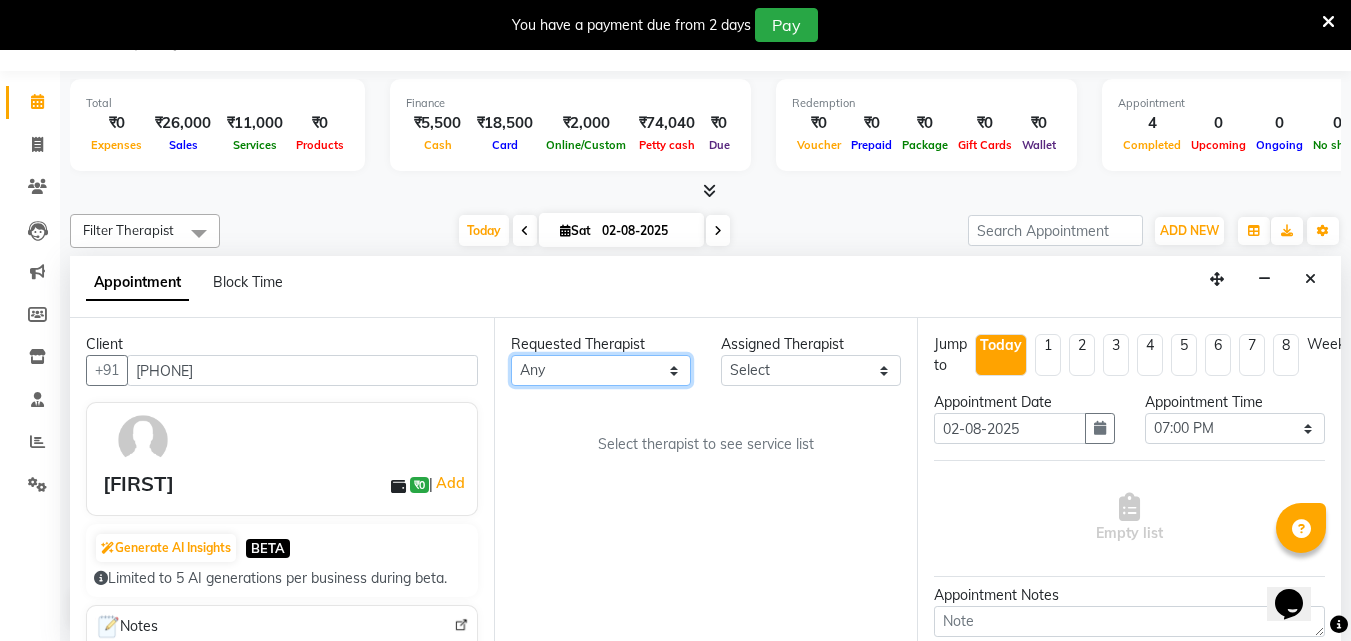 click on "Any [FIRST] [LAST] [LAST] [LAST] [LAST] [LAST]" at bounding box center (601, 370) 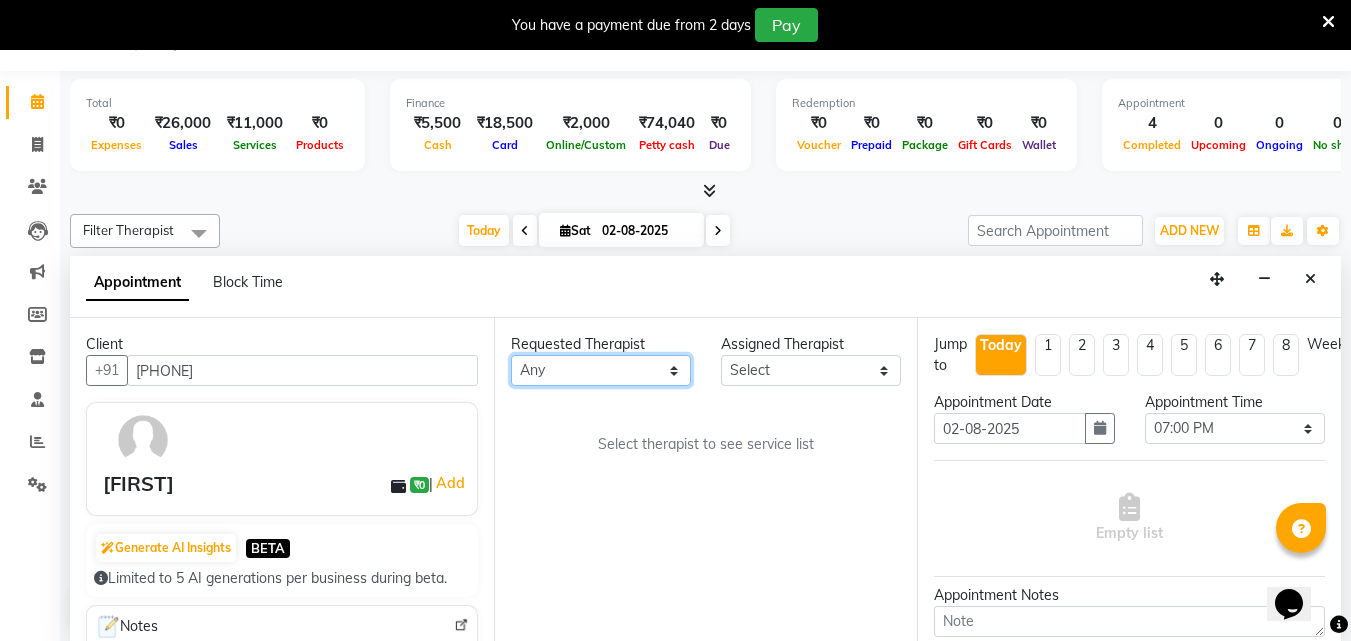 select on "68543" 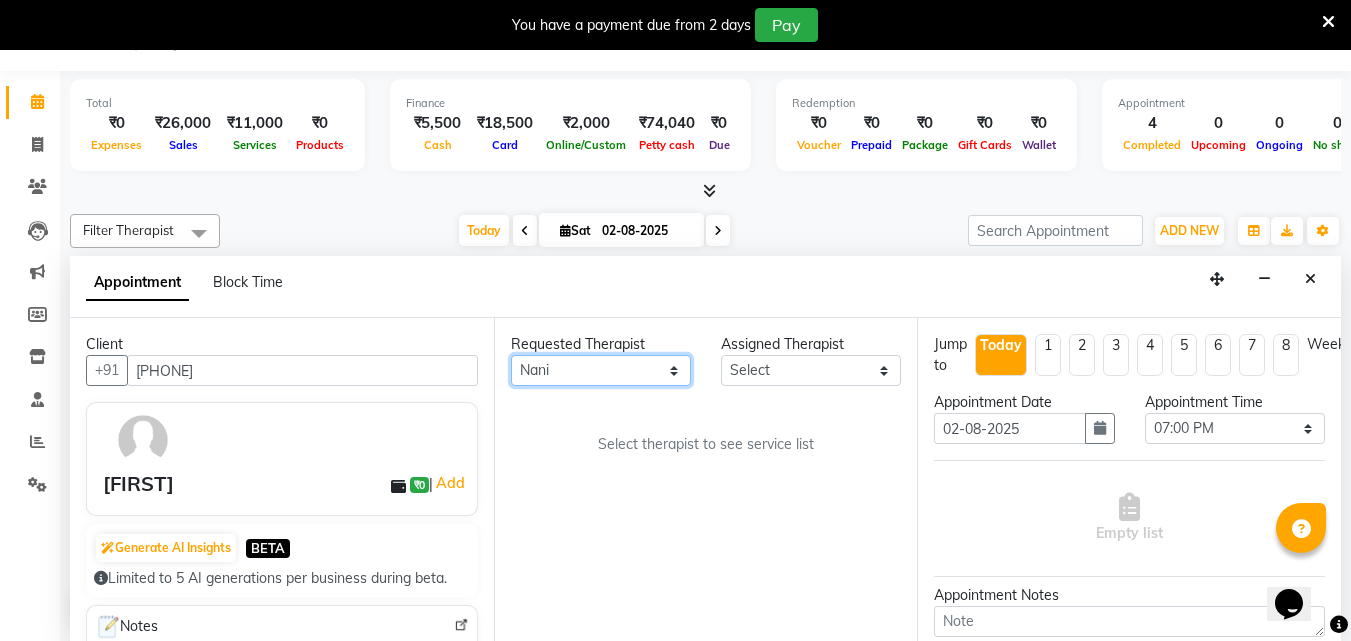 click on "Any [FIRST] [LAST] [LAST] [LAST] [LAST] [LAST]" at bounding box center [601, 370] 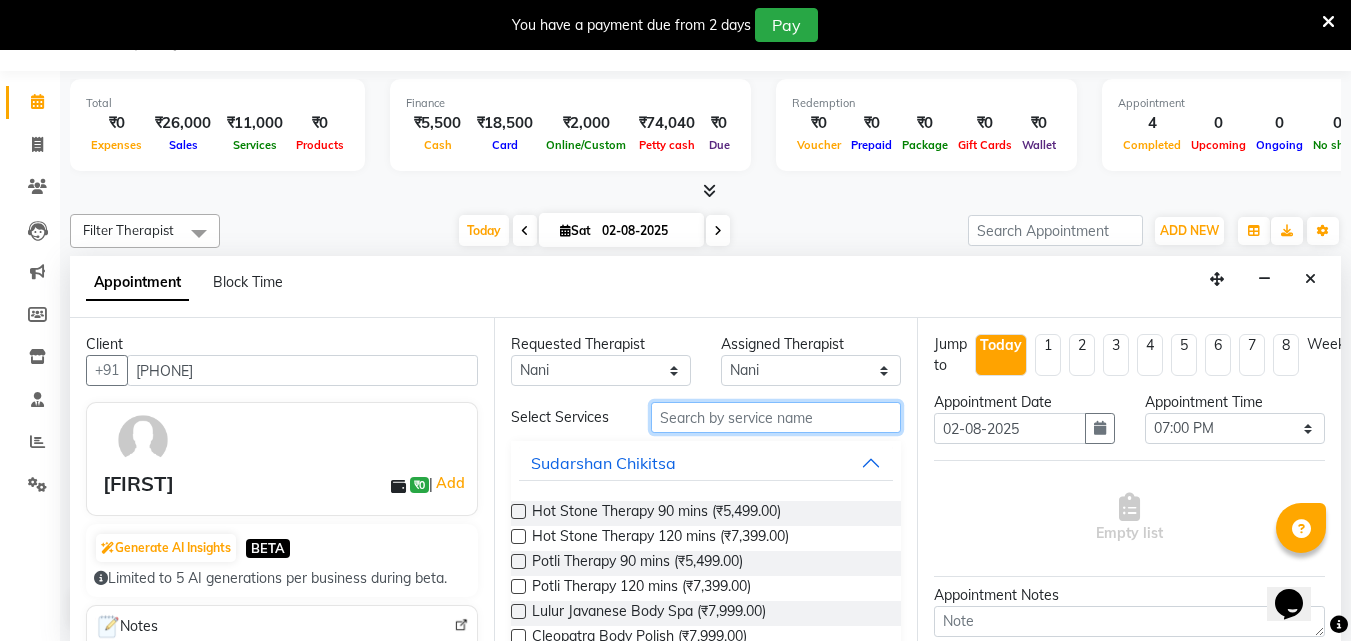 click at bounding box center [776, 417] 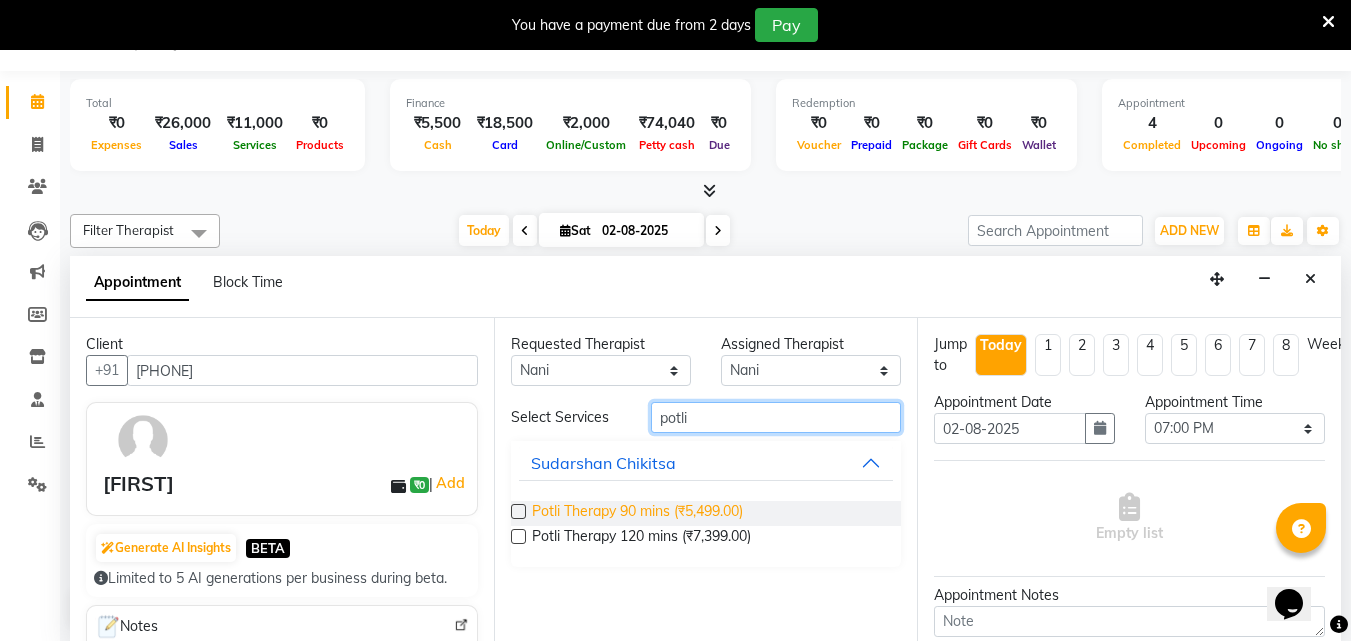 type on "potli" 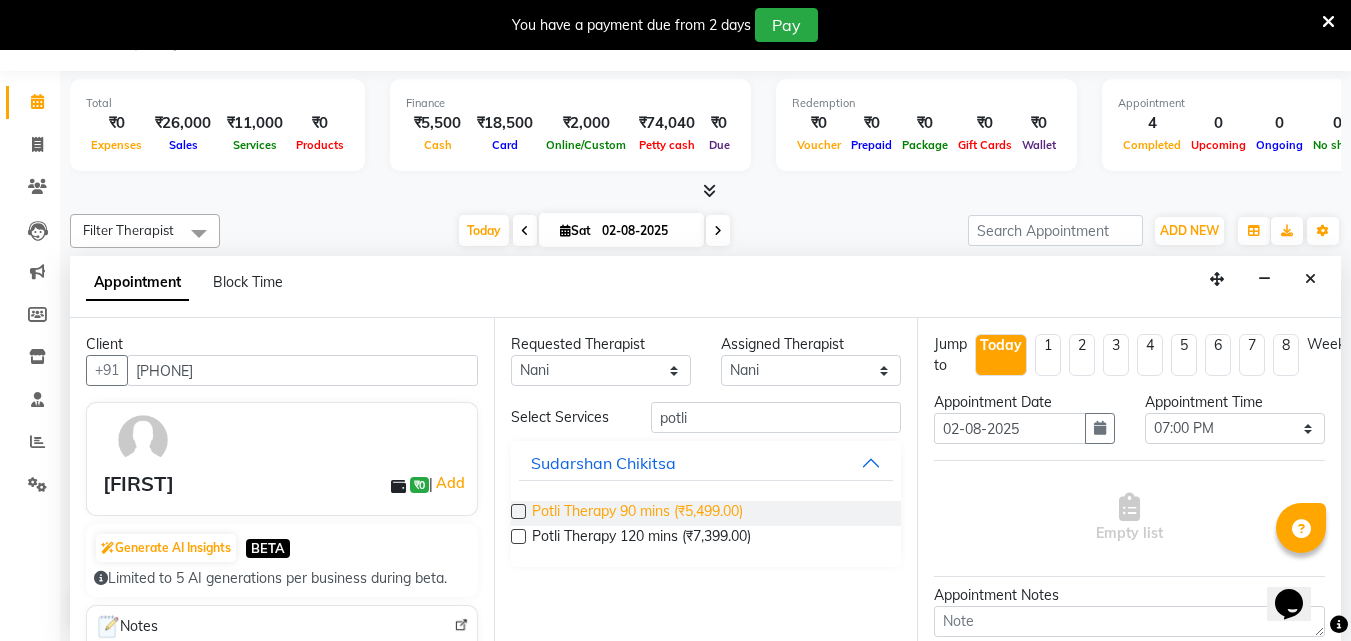 click on "Potli Therapy 90 mins (₹5,499.00)" at bounding box center (637, 513) 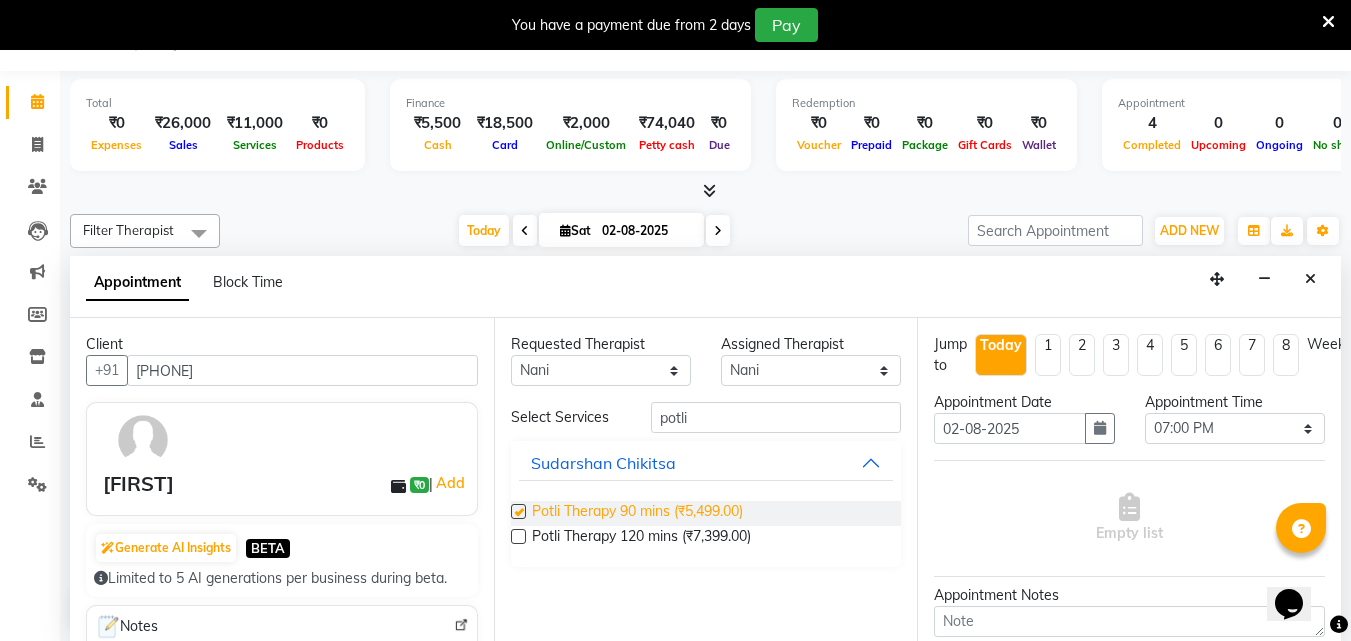 checkbox on "true" 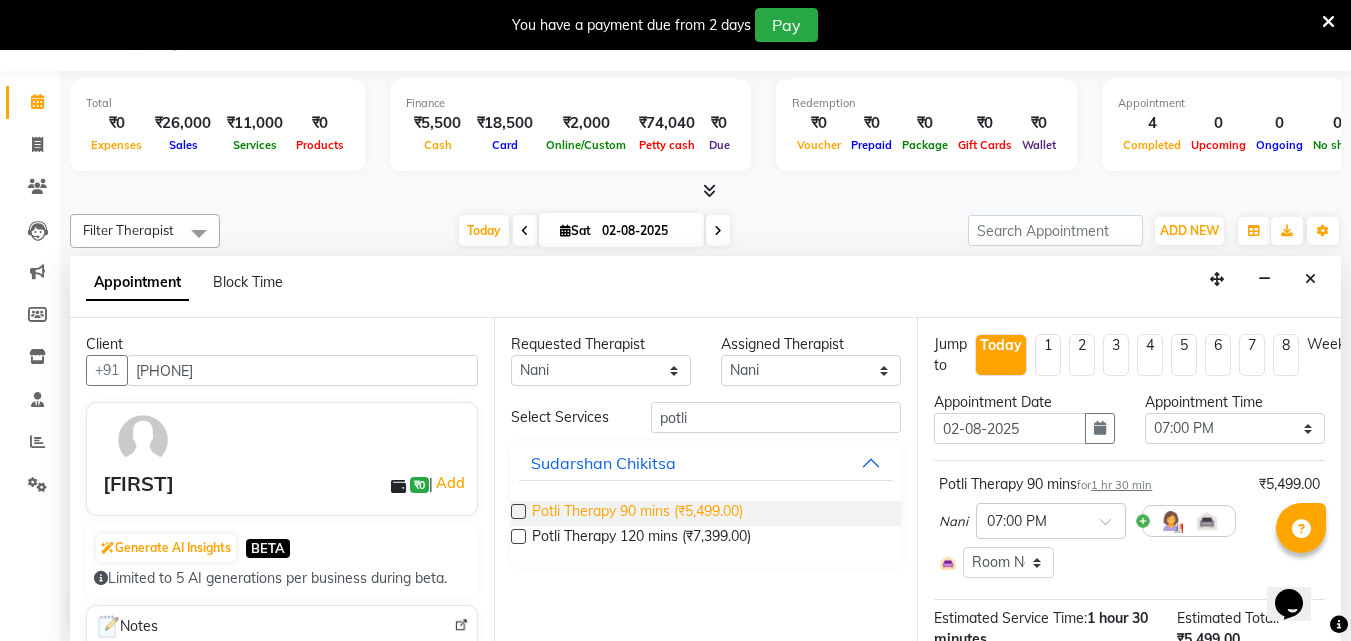 checkbox on "false" 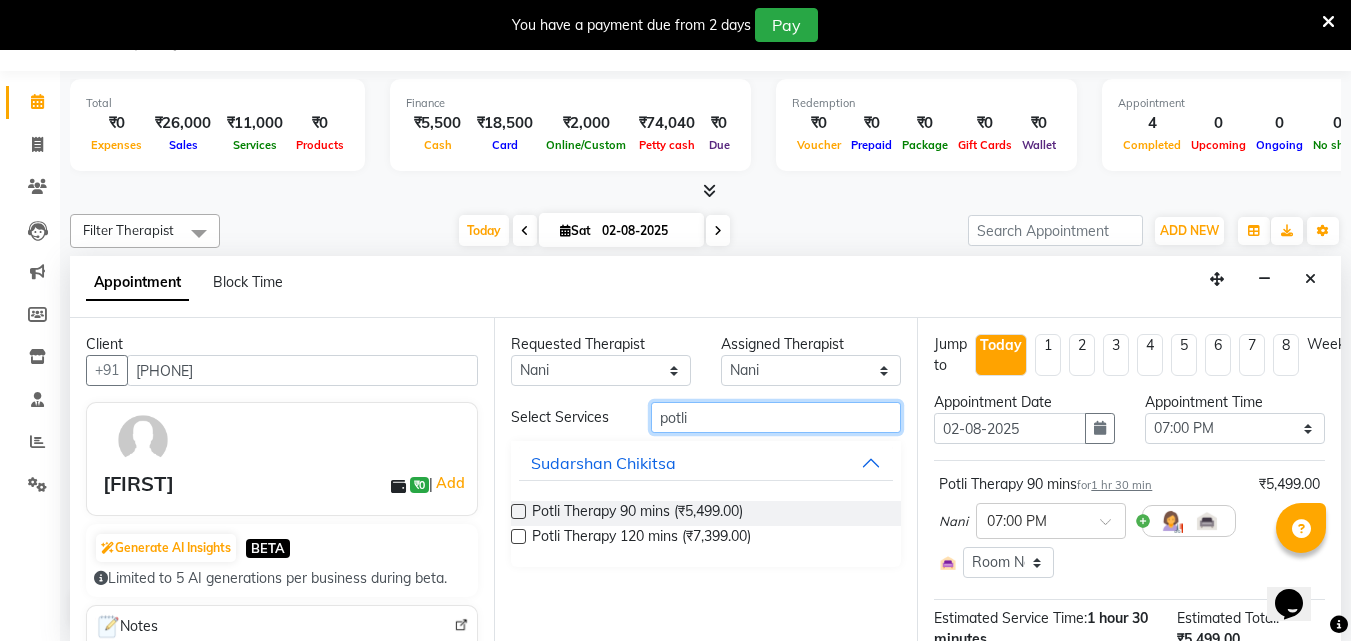 click on "potli" at bounding box center [776, 417] 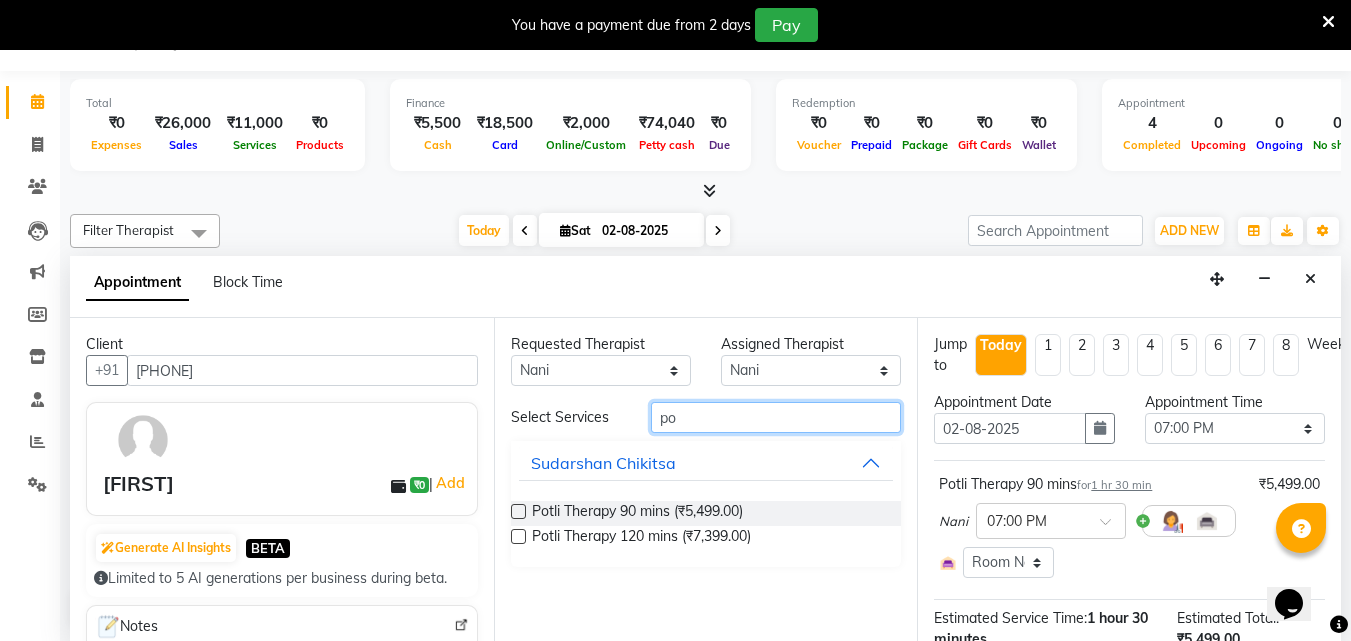 type on "p" 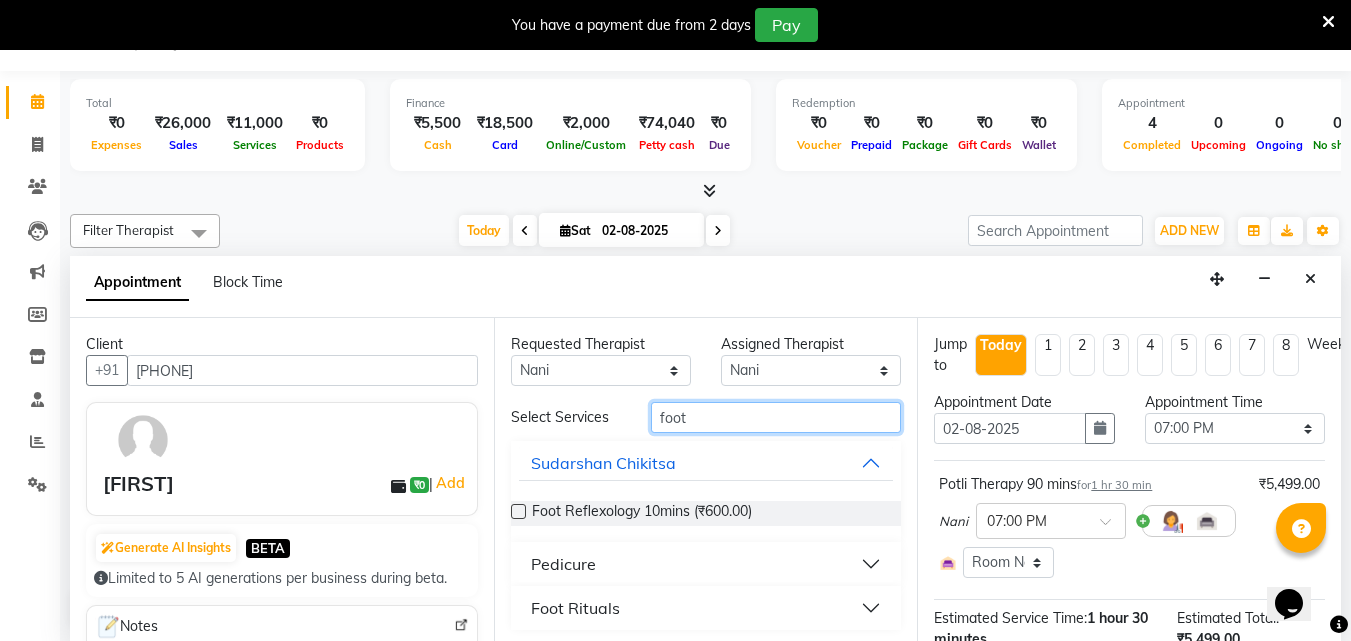 type on "foot" 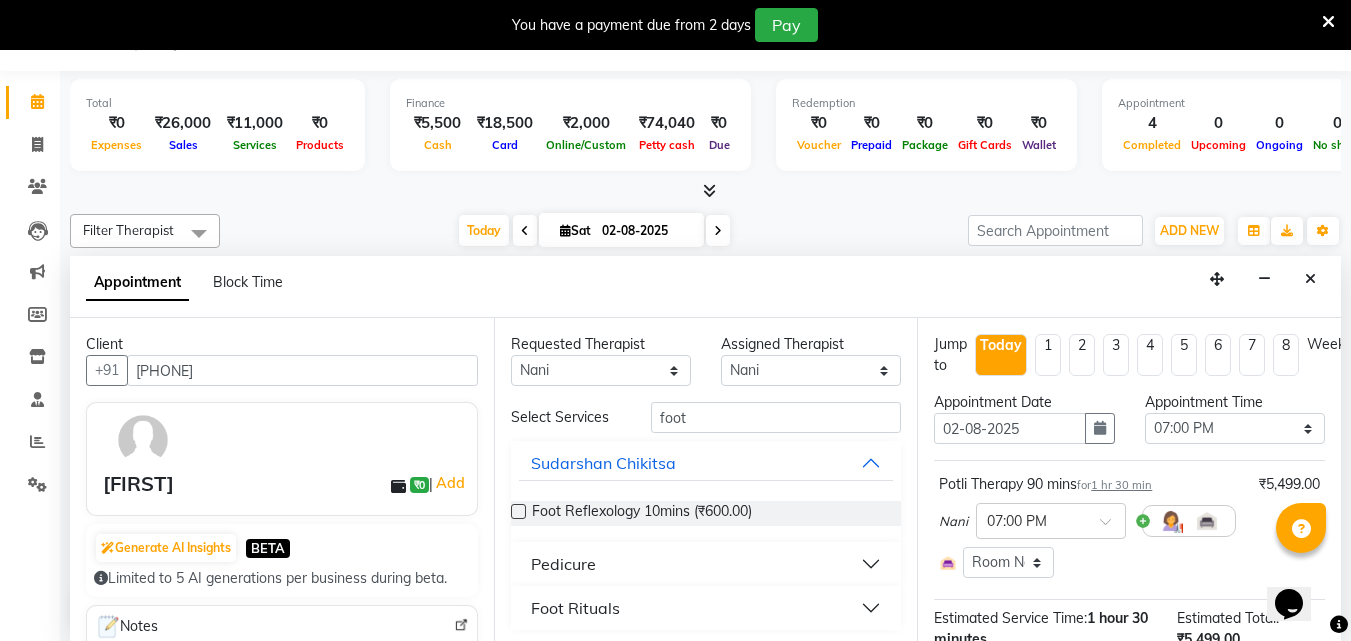 click on "Foot Rituals" at bounding box center [706, 608] 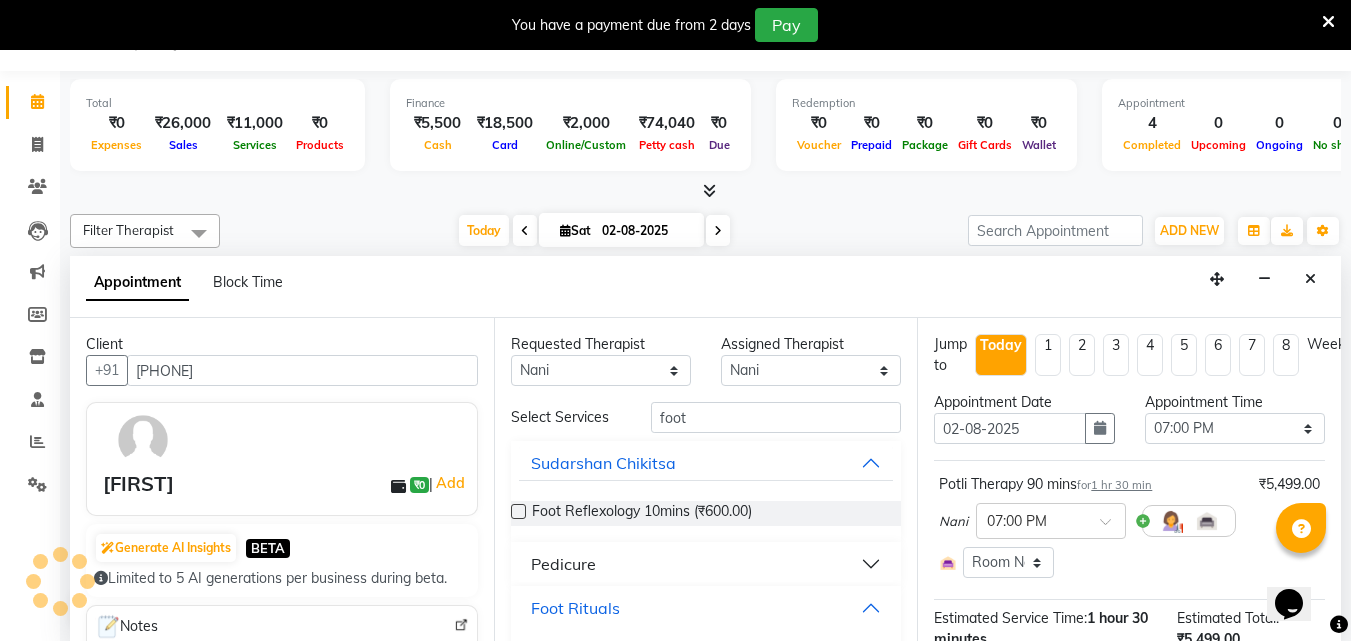 scroll, scrollTop: 137, scrollLeft: 0, axis: vertical 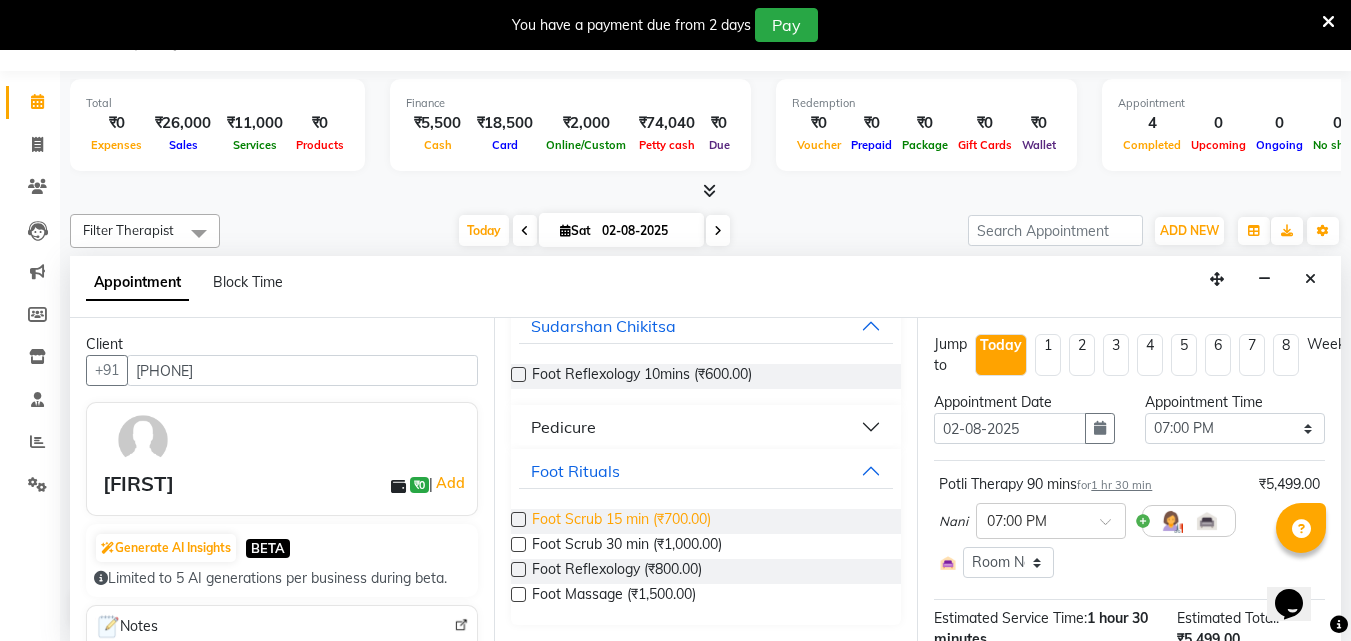 click on "Foot Scrub 15 min (₹700.00)" at bounding box center [621, 521] 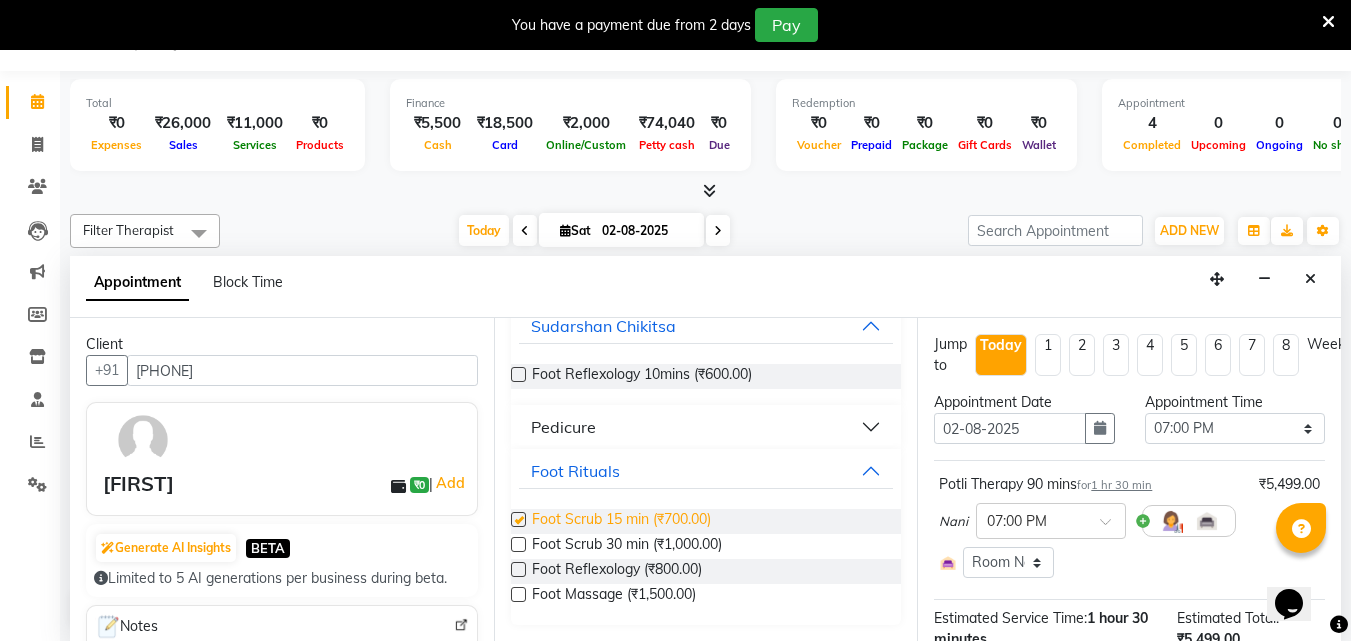 checkbox on "true" 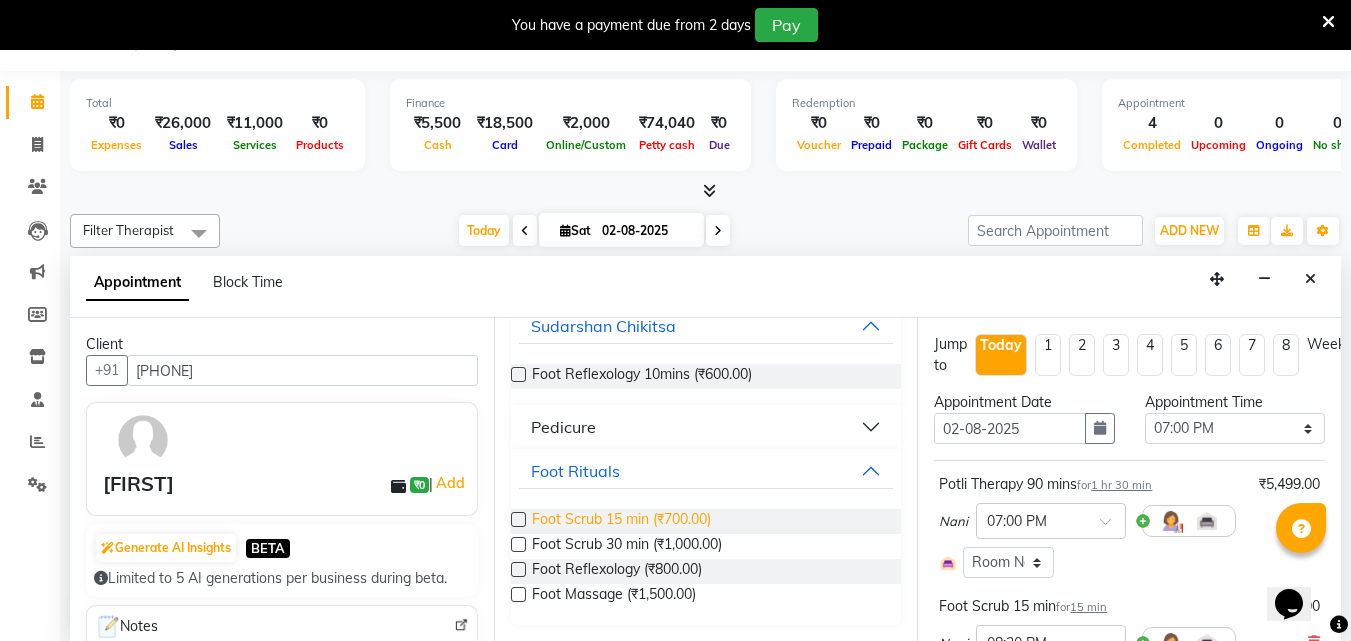 checkbox on "false" 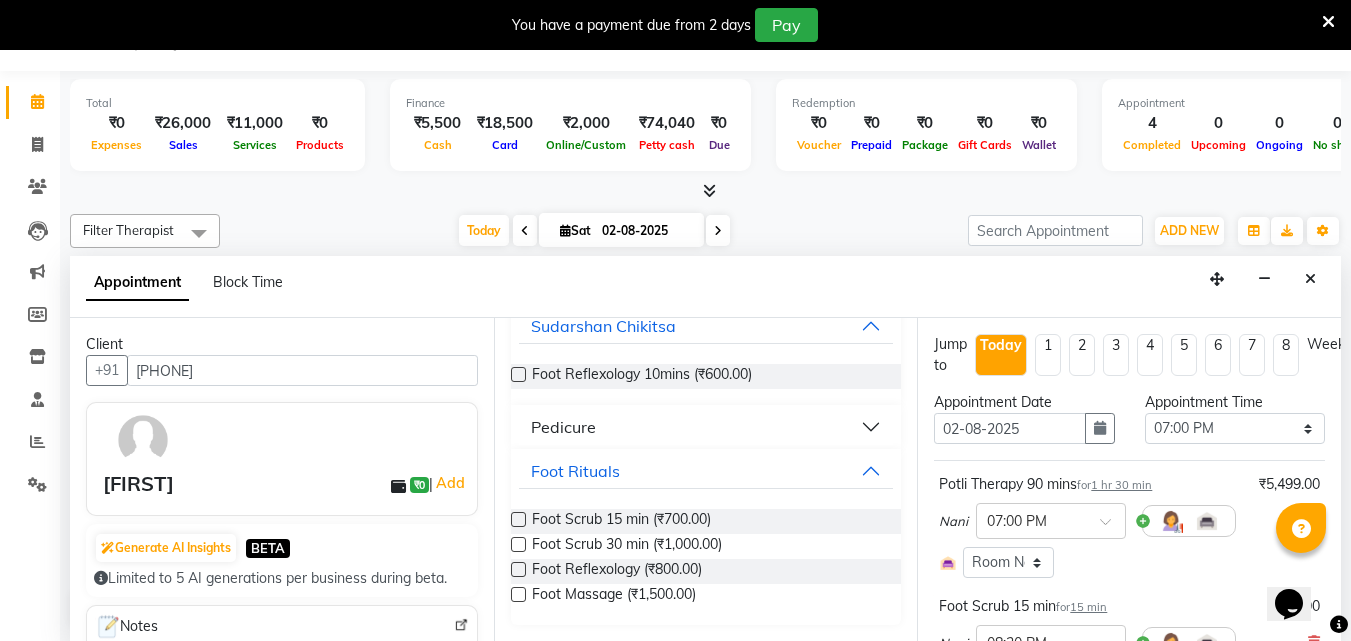 scroll, scrollTop: 392, scrollLeft: 0, axis: vertical 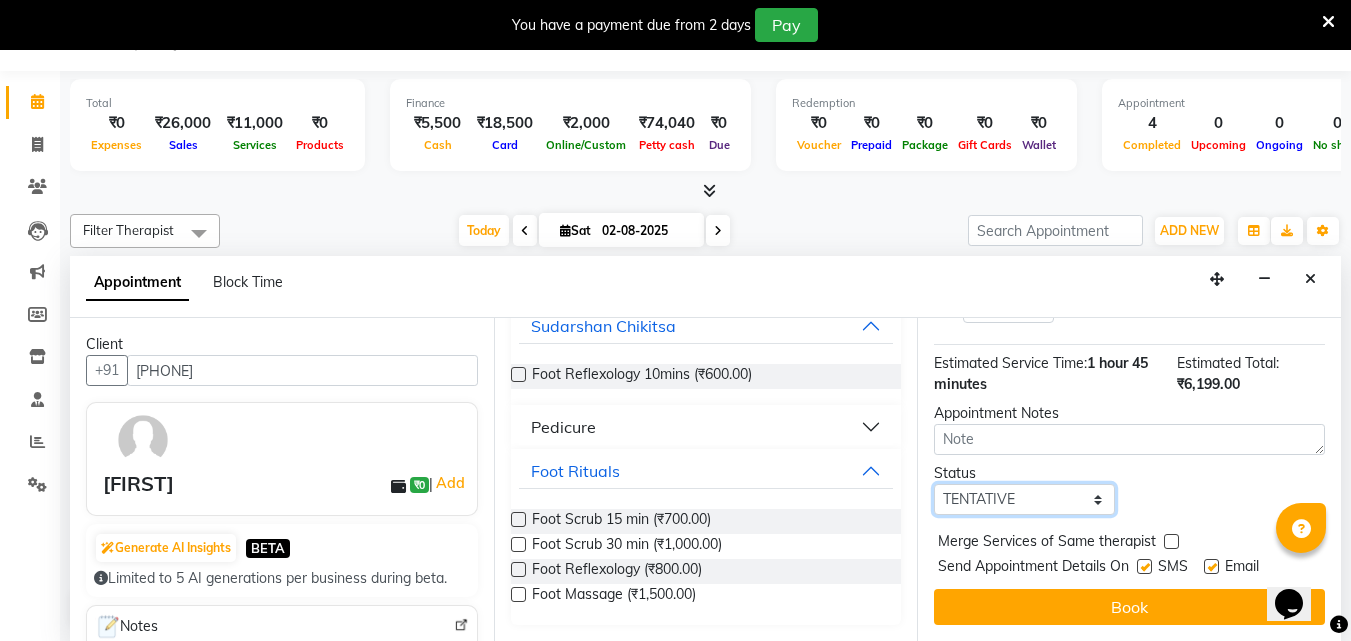 click on "Select TENTATIVE CONFIRM CHECK-IN UPCOMING" at bounding box center (1024, 499) 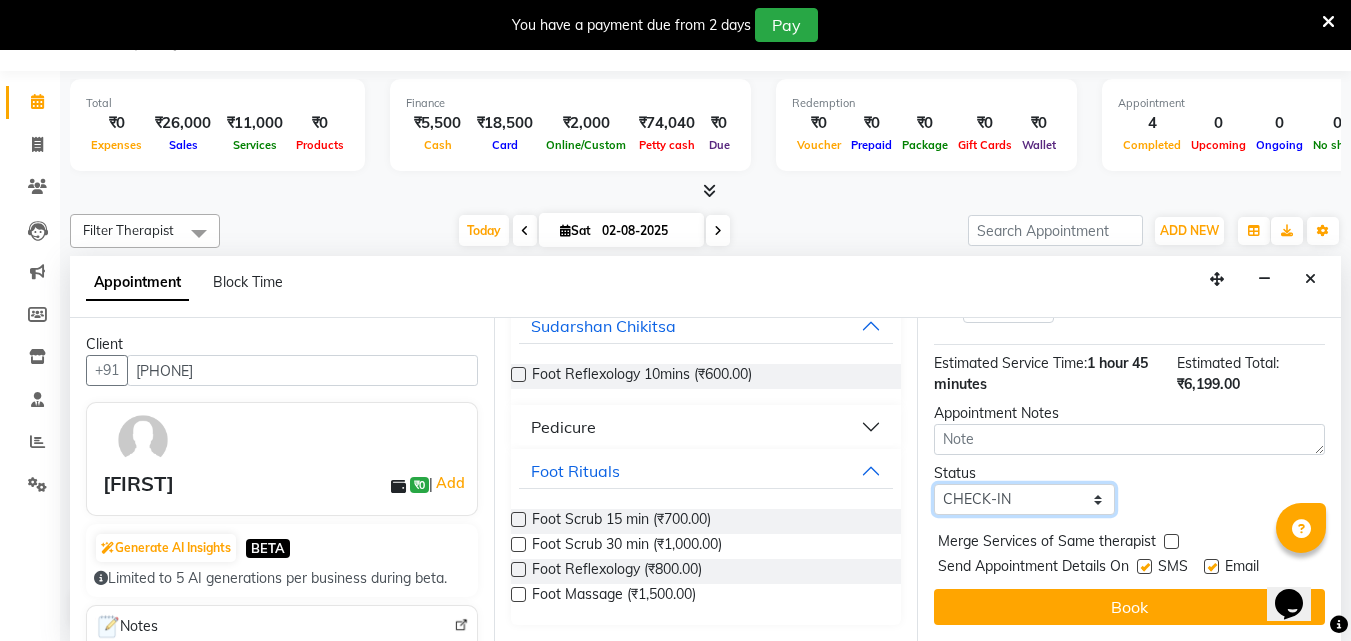 click on "Select TENTATIVE CONFIRM CHECK-IN UPCOMING" at bounding box center [1024, 499] 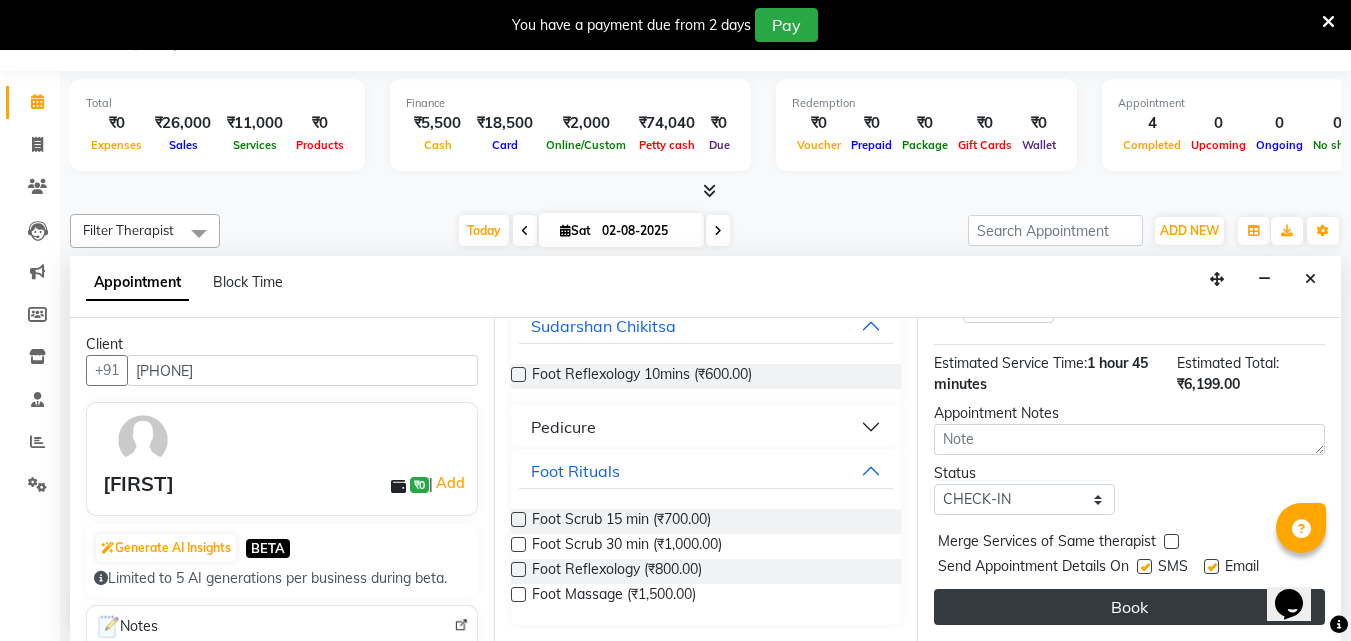 click on "Book" at bounding box center [1129, 607] 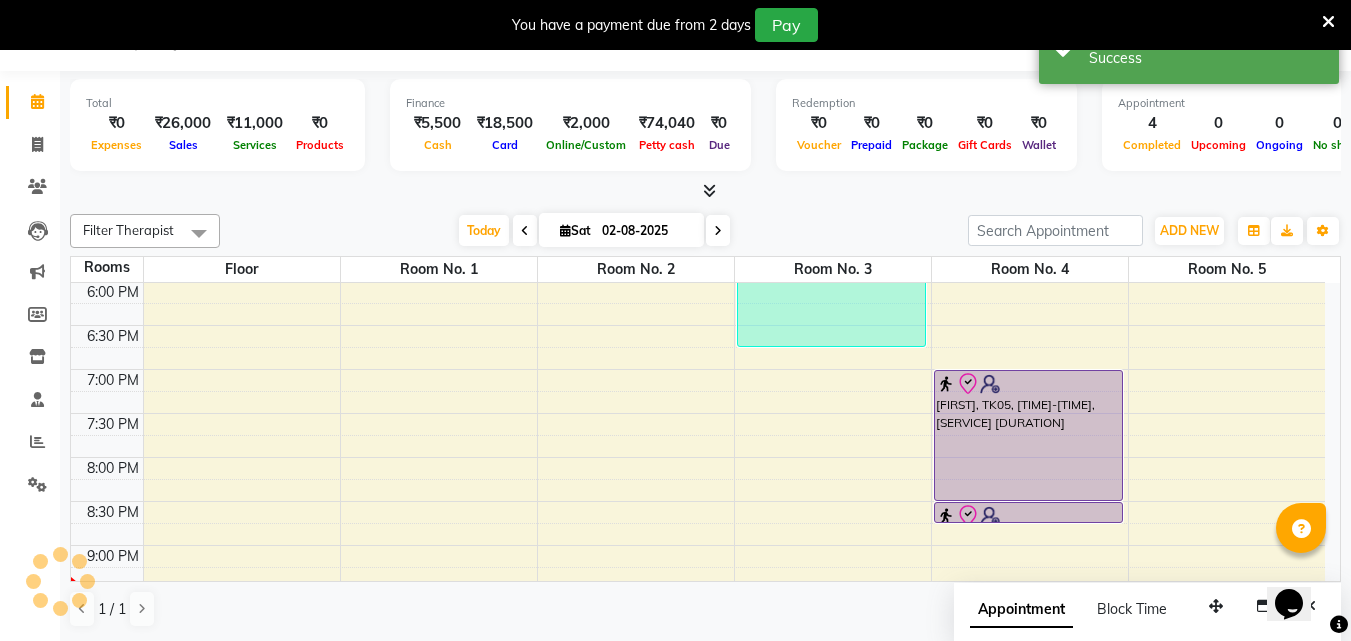 scroll, scrollTop: 0, scrollLeft: 0, axis: both 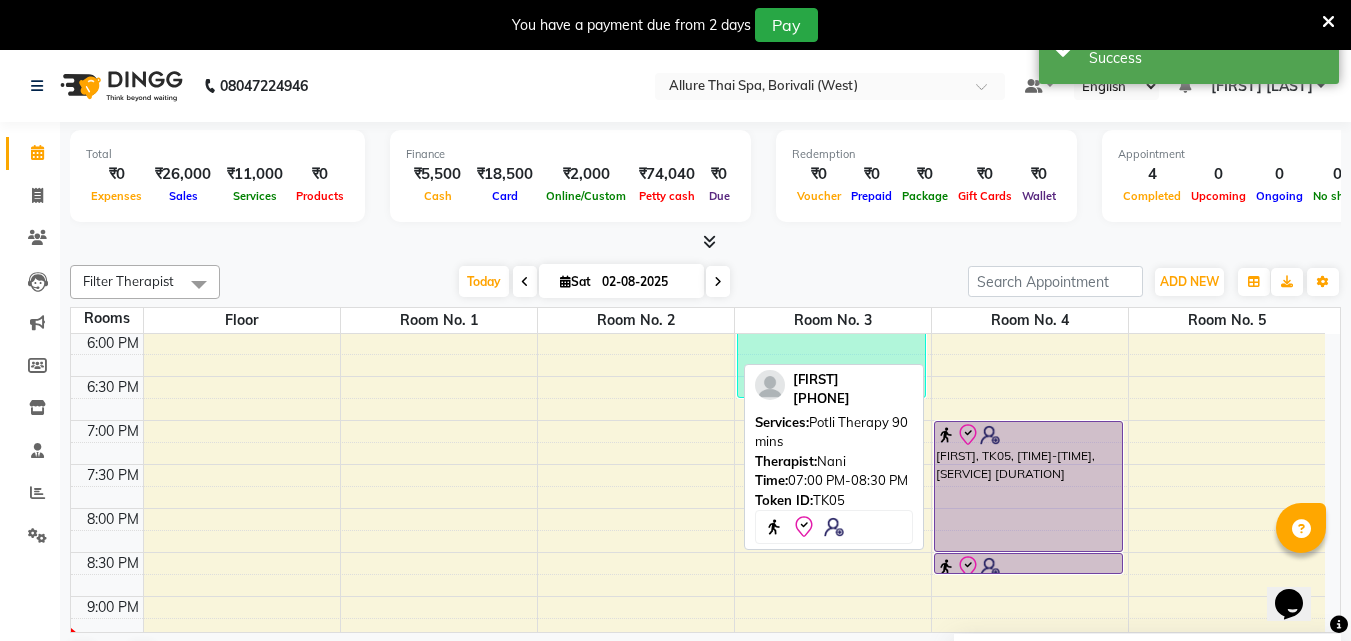 click on "[FIRST], TK05, [TIME]-[TIME], [SERVICE] [DURATION]" at bounding box center (1028, 486) 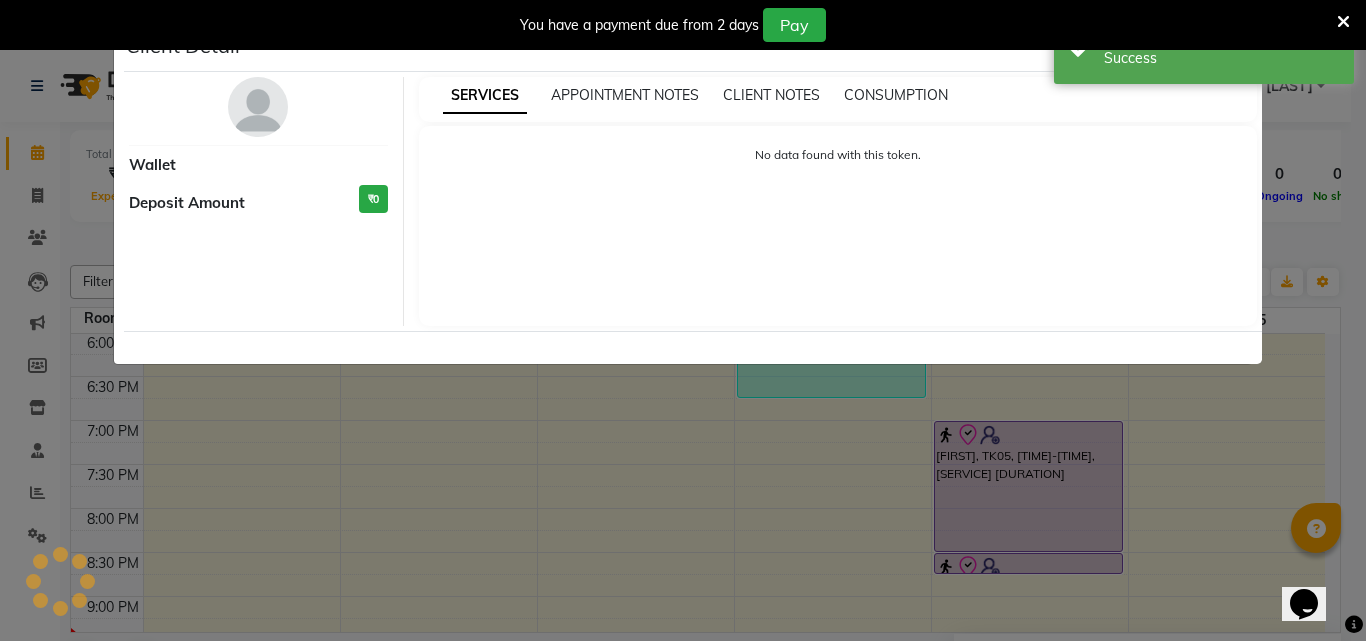 select on "8" 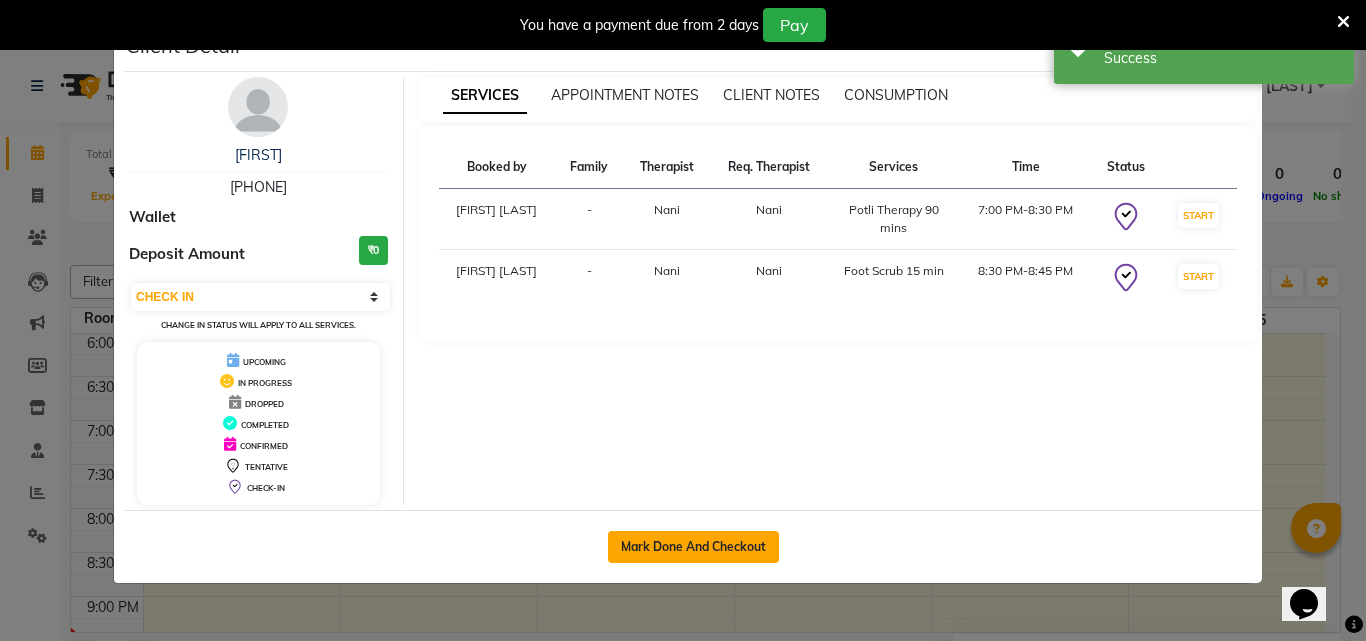 click on "Mark Done And Checkout" 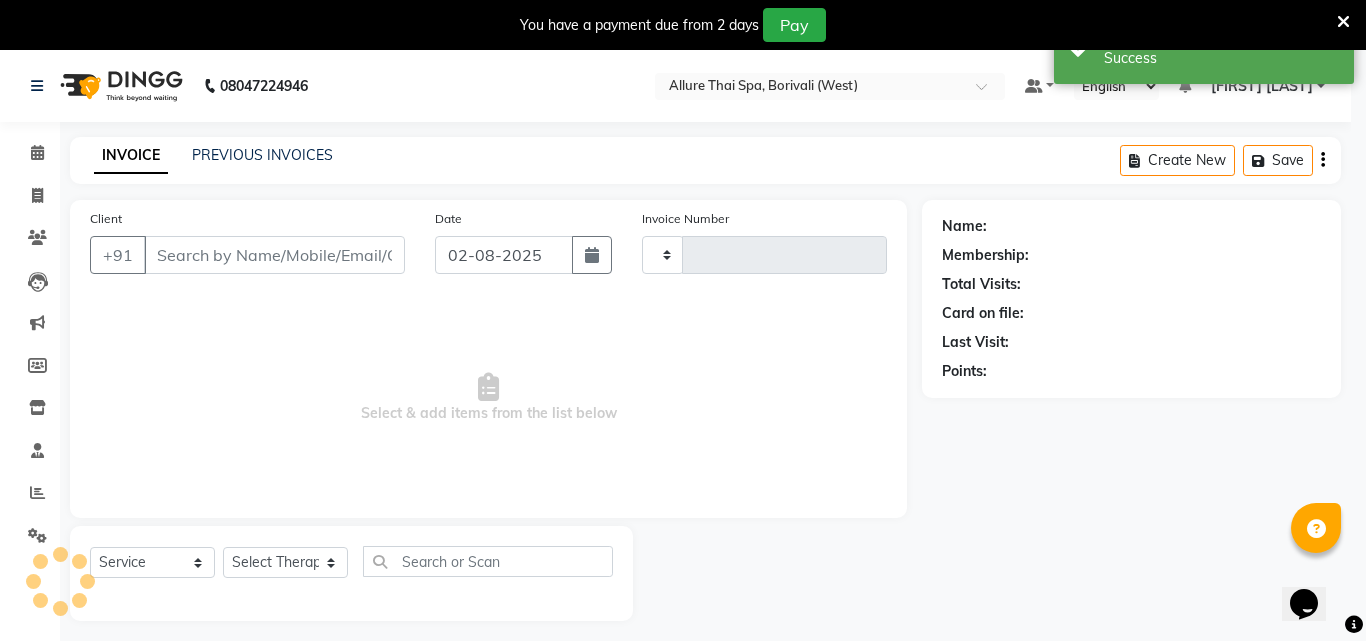 type on "0796" 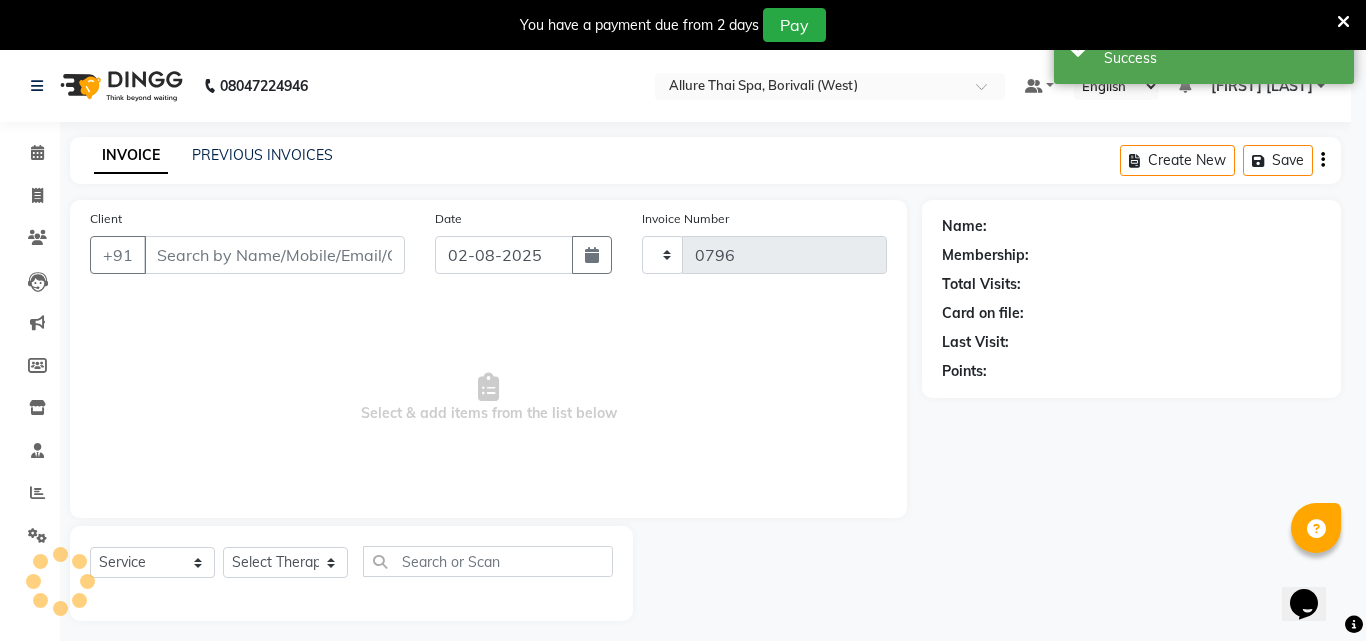 select on "6772" 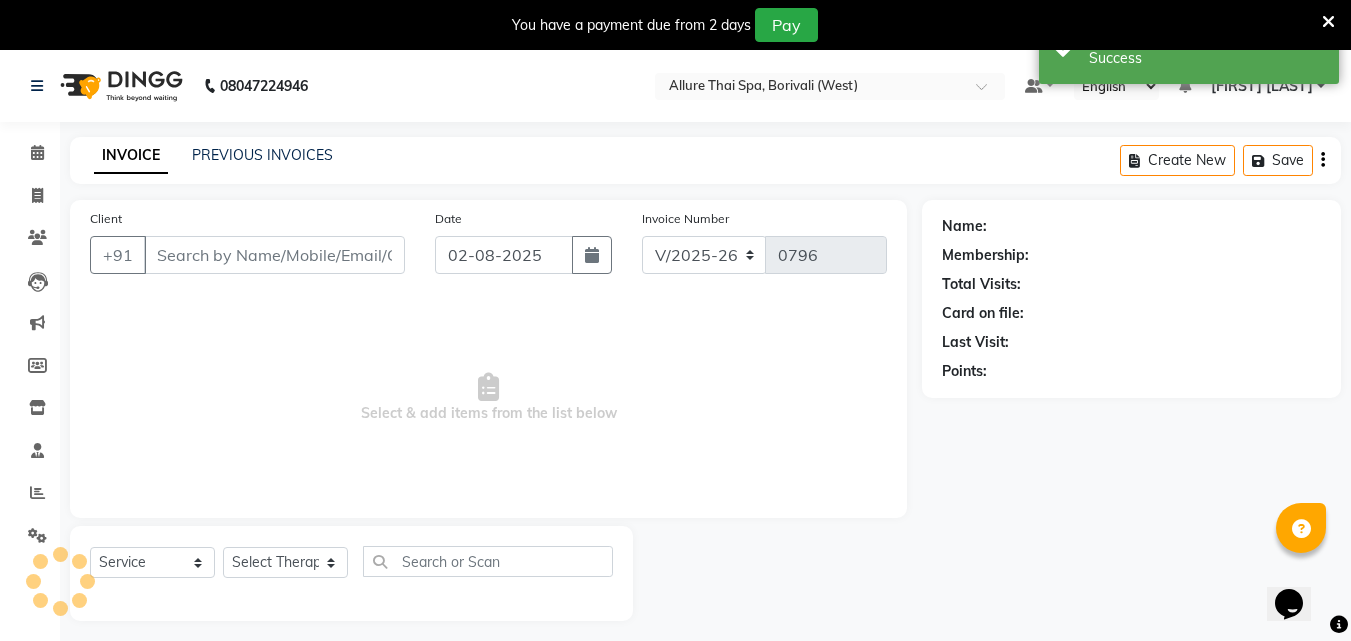 type on "[PHONE]" 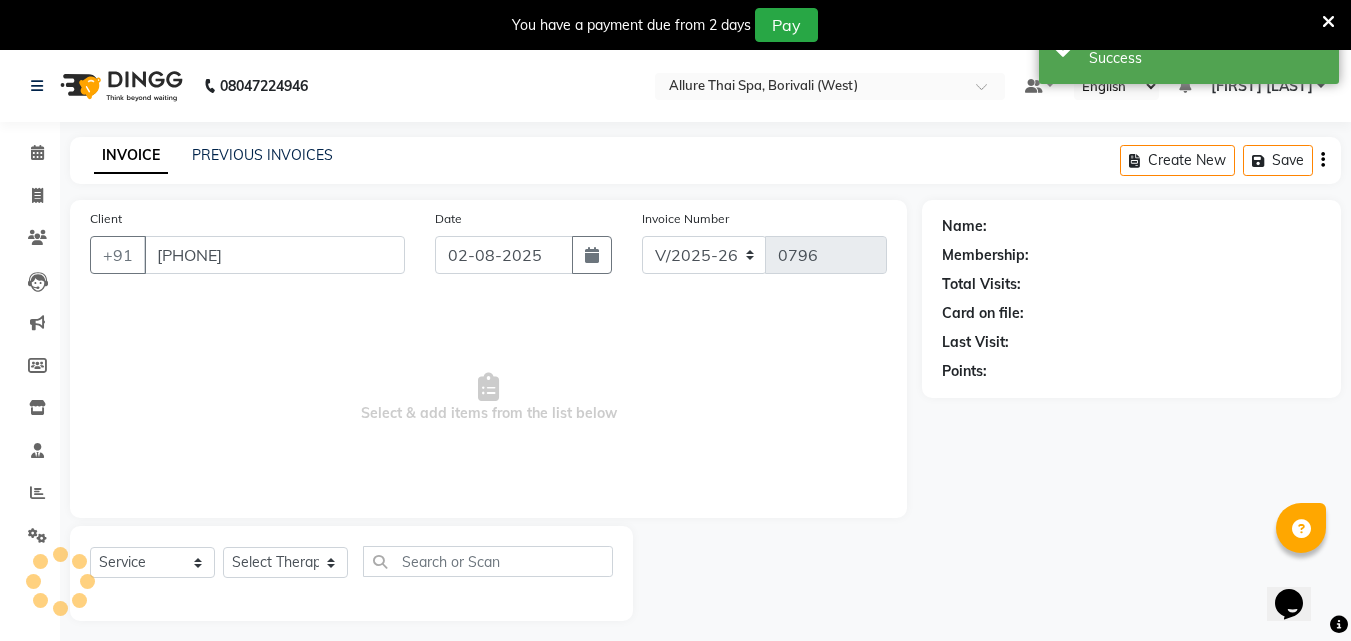 select on "68543" 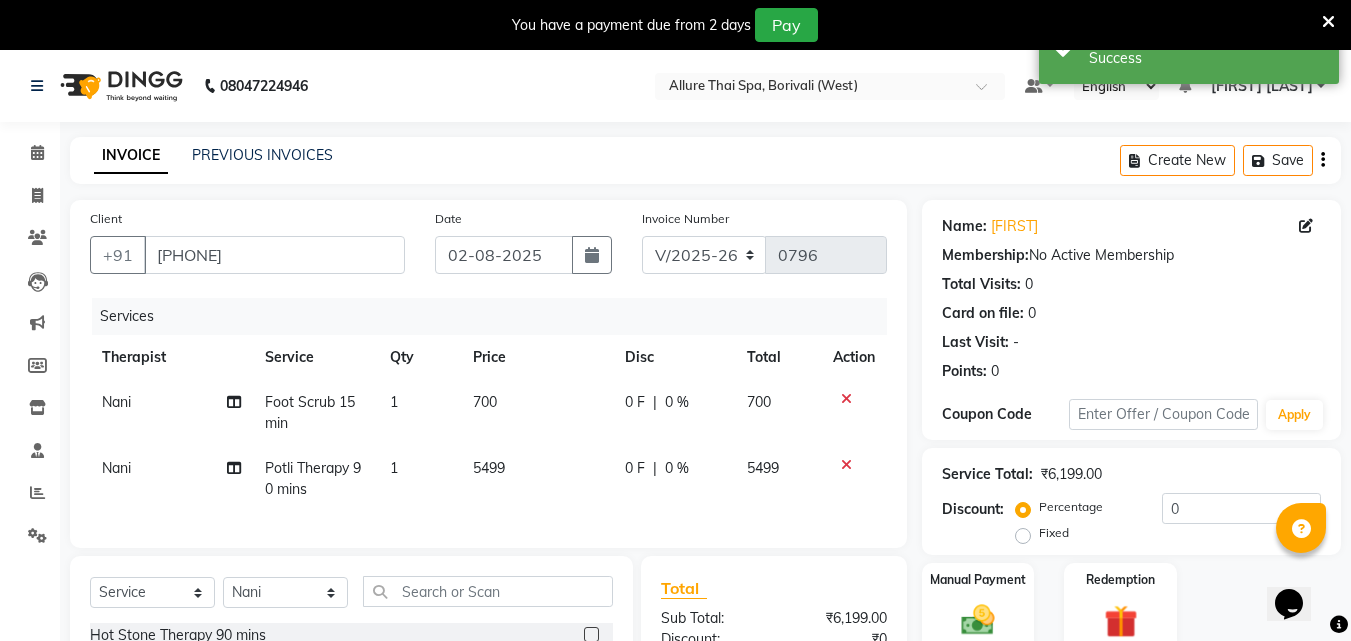 click on "Fixed" 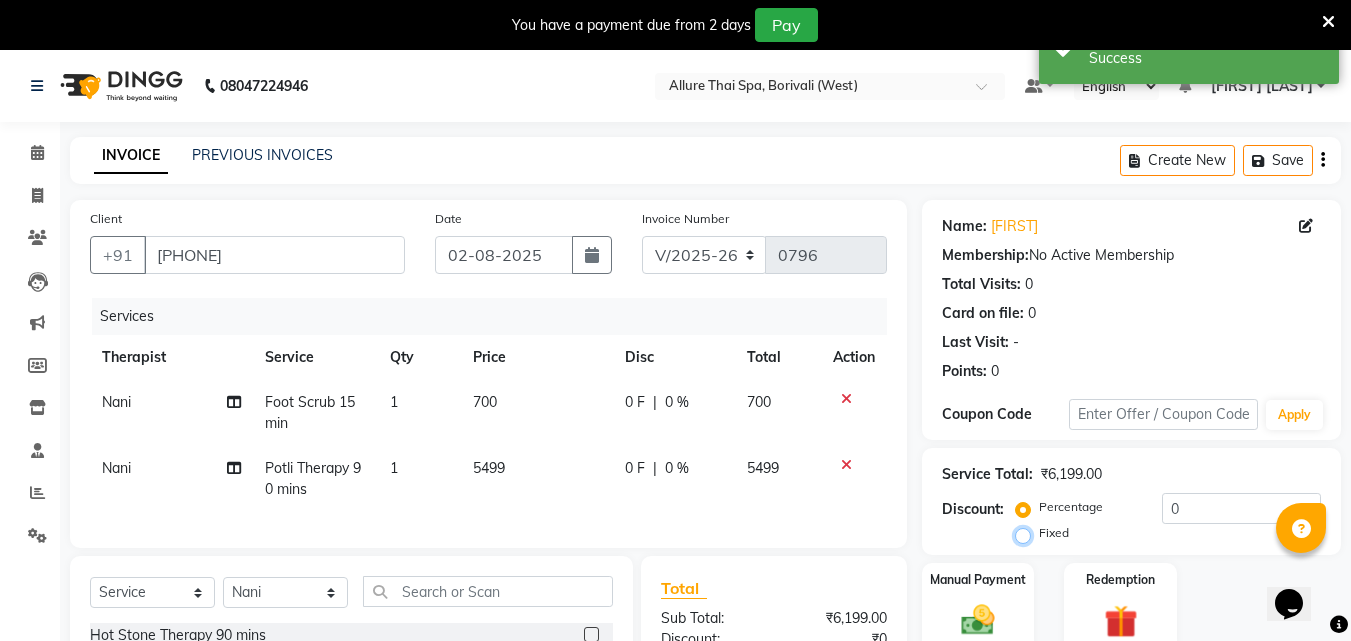 click on "Fixed" at bounding box center [1027, 533] 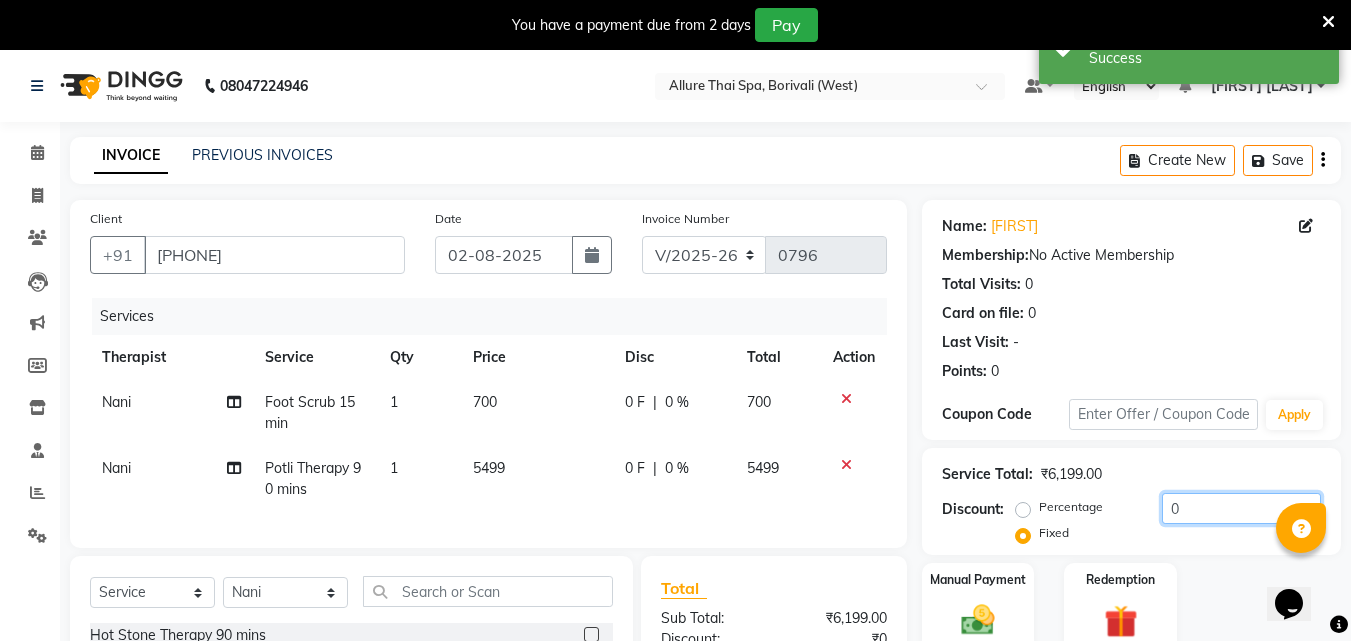 click on "0" 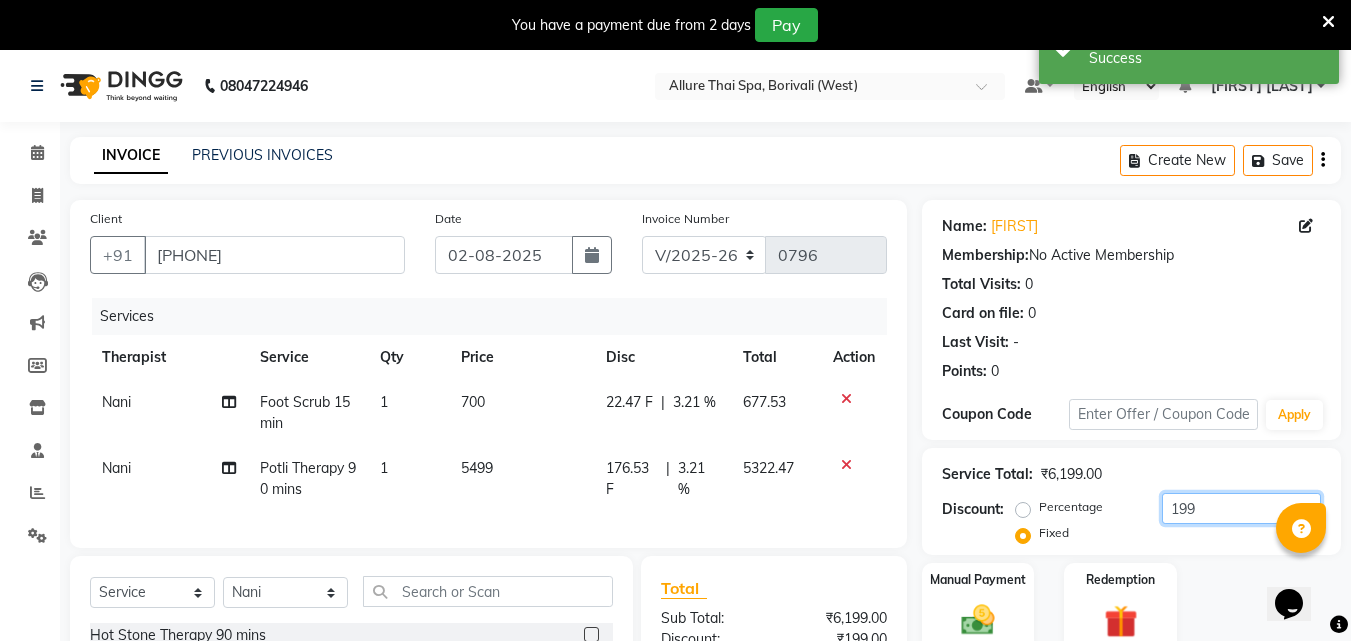 scroll, scrollTop: 255, scrollLeft: 0, axis: vertical 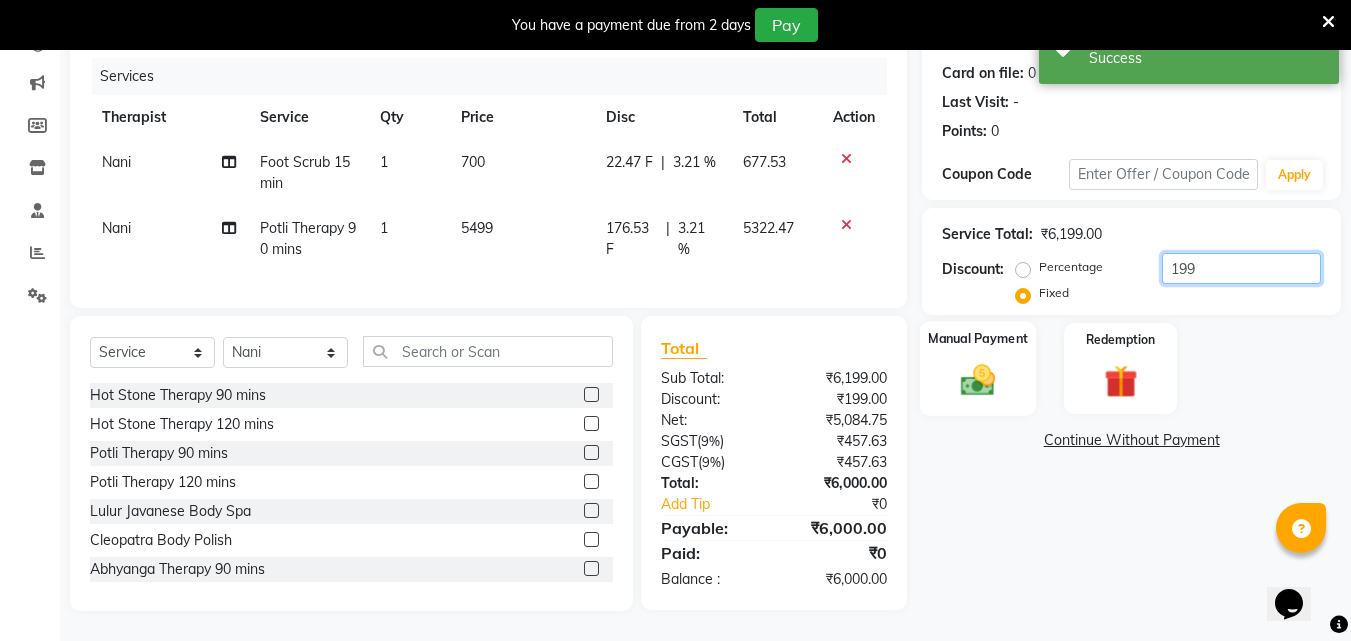 type on "199" 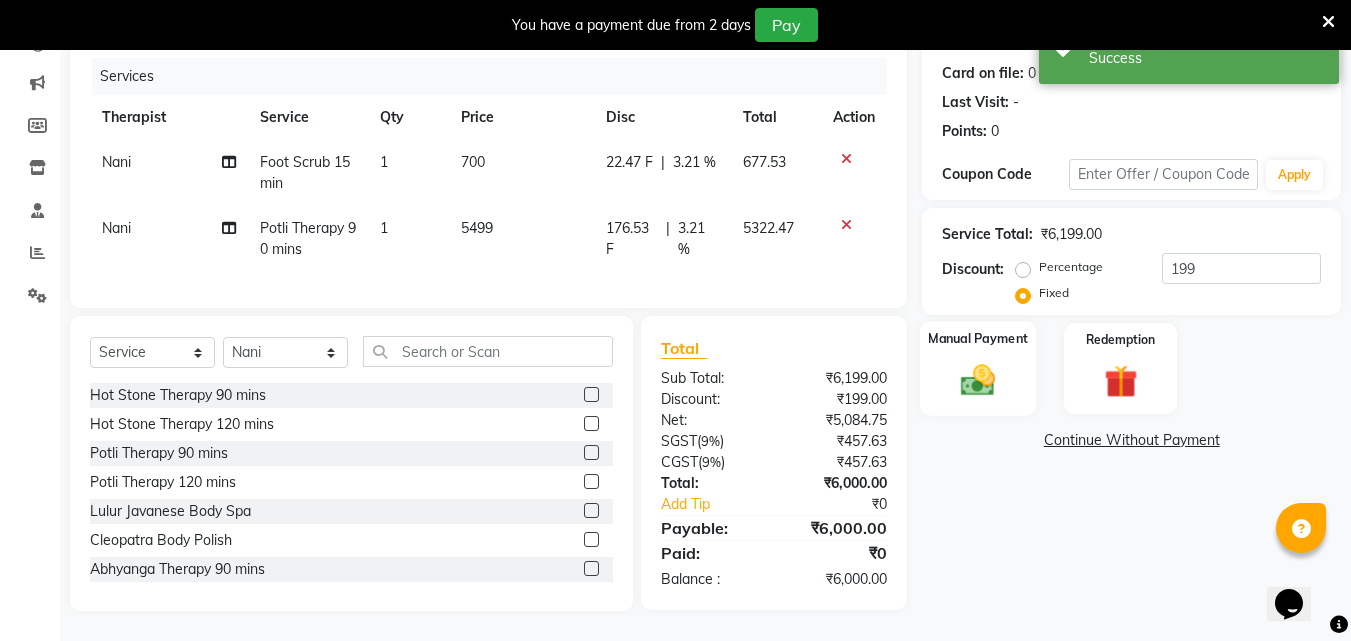 click 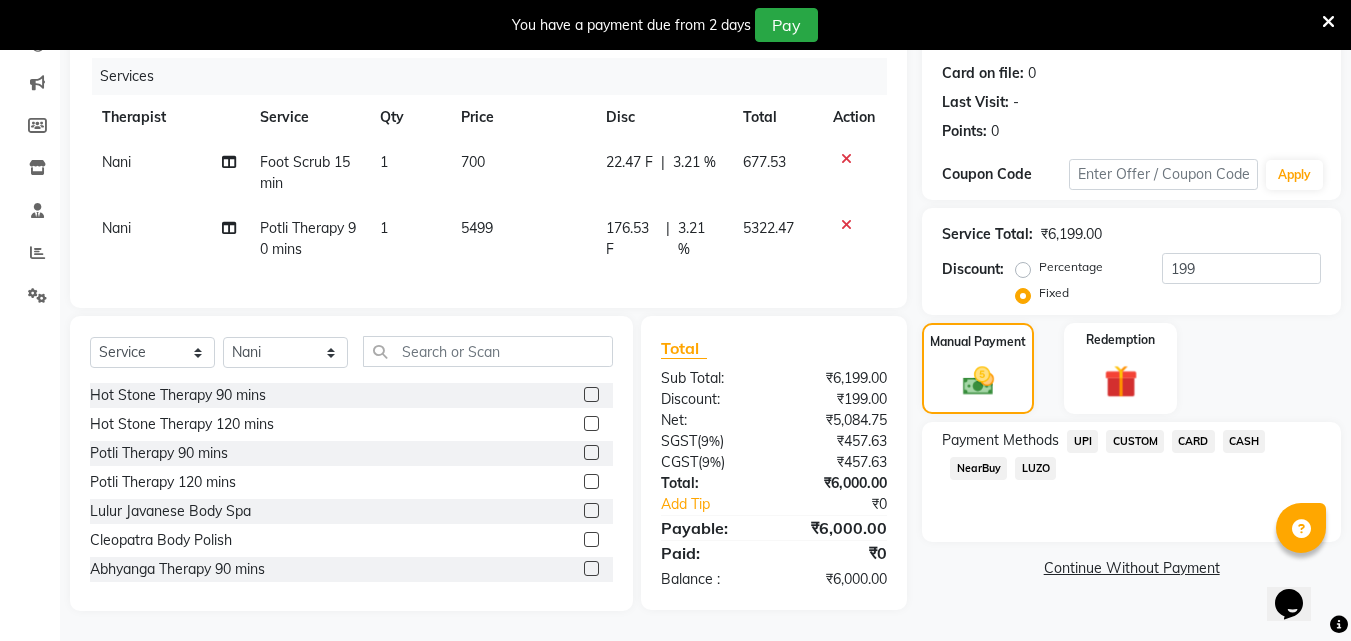 click on "UPI" 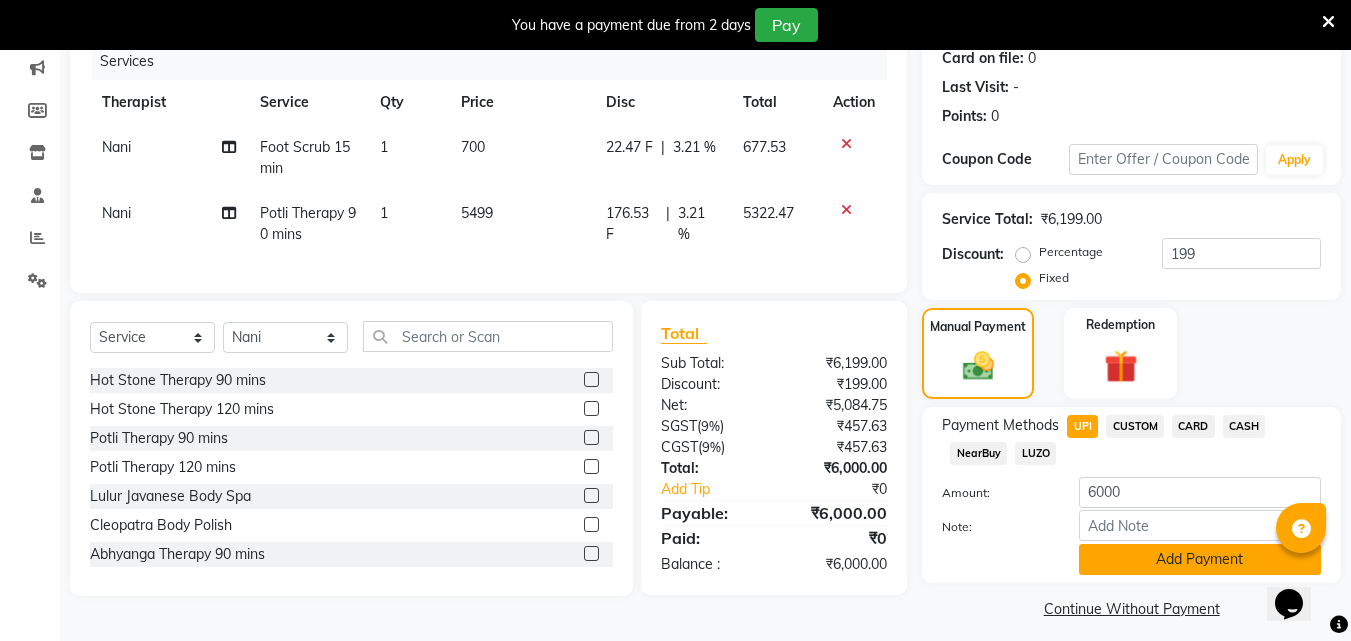 click on "Add Payment" 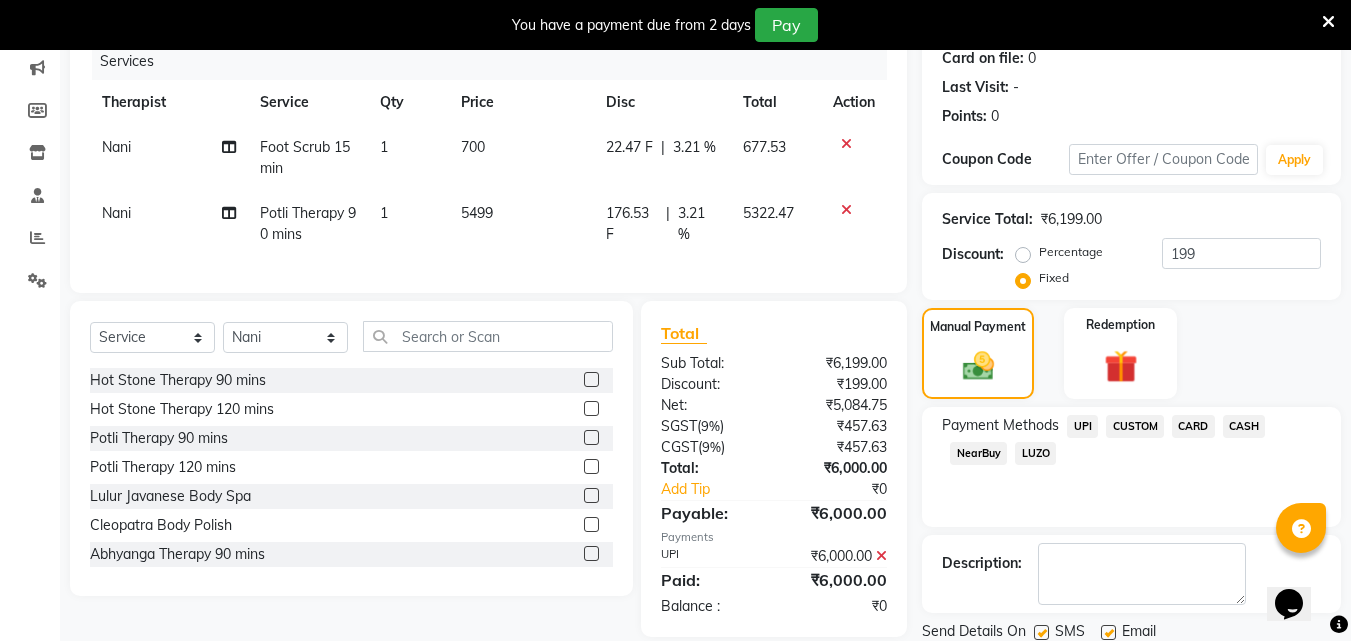 scroll, scrollTop: 325, scrollLeft: 0, axis: vertical 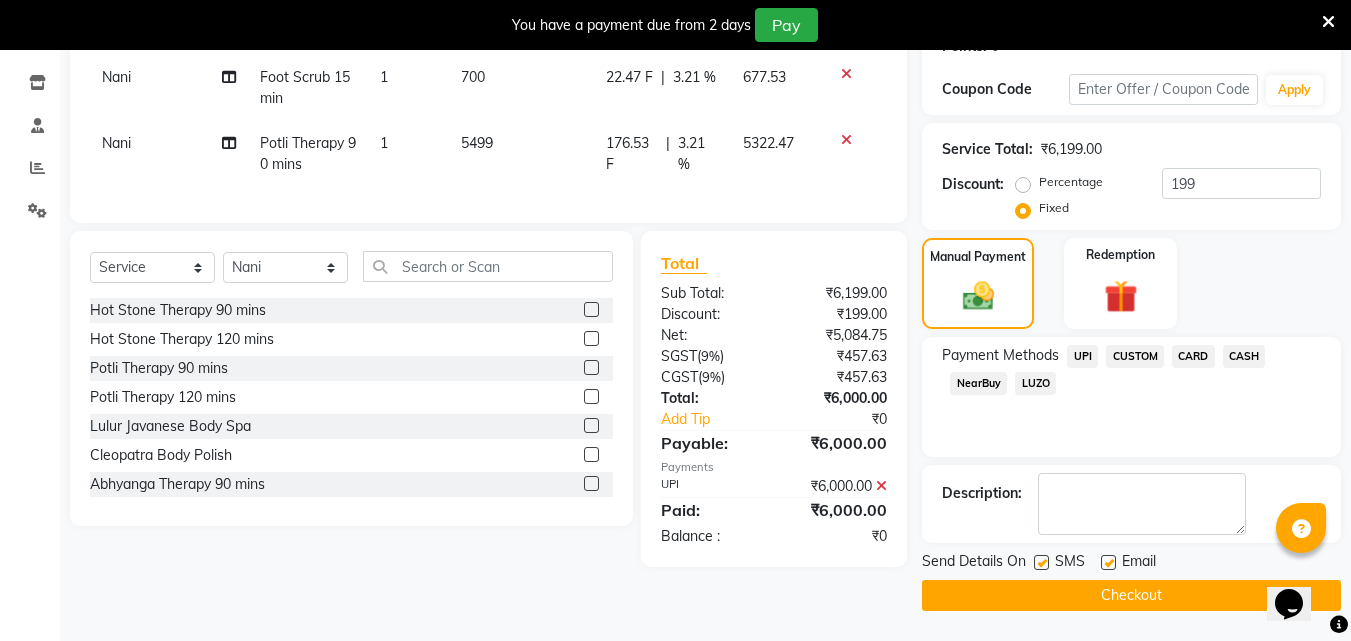 click on "Checkout" 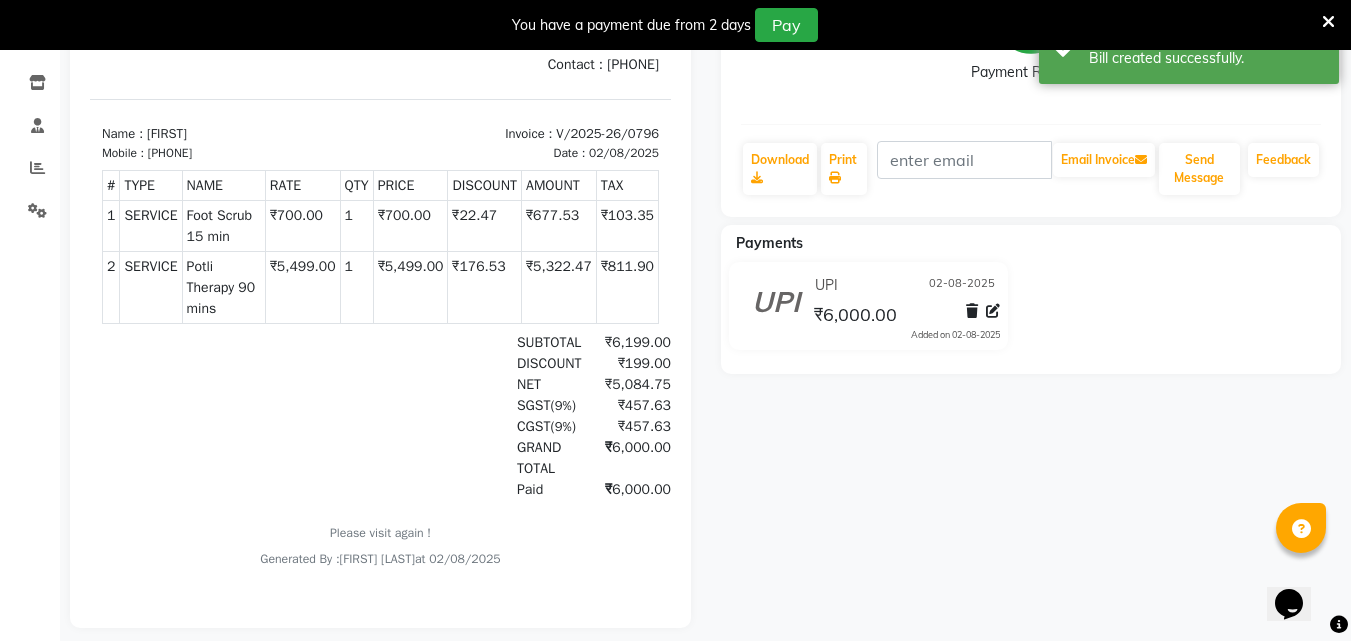 scroll, scrollTop: 0, scrollLeft: 0, axis: both 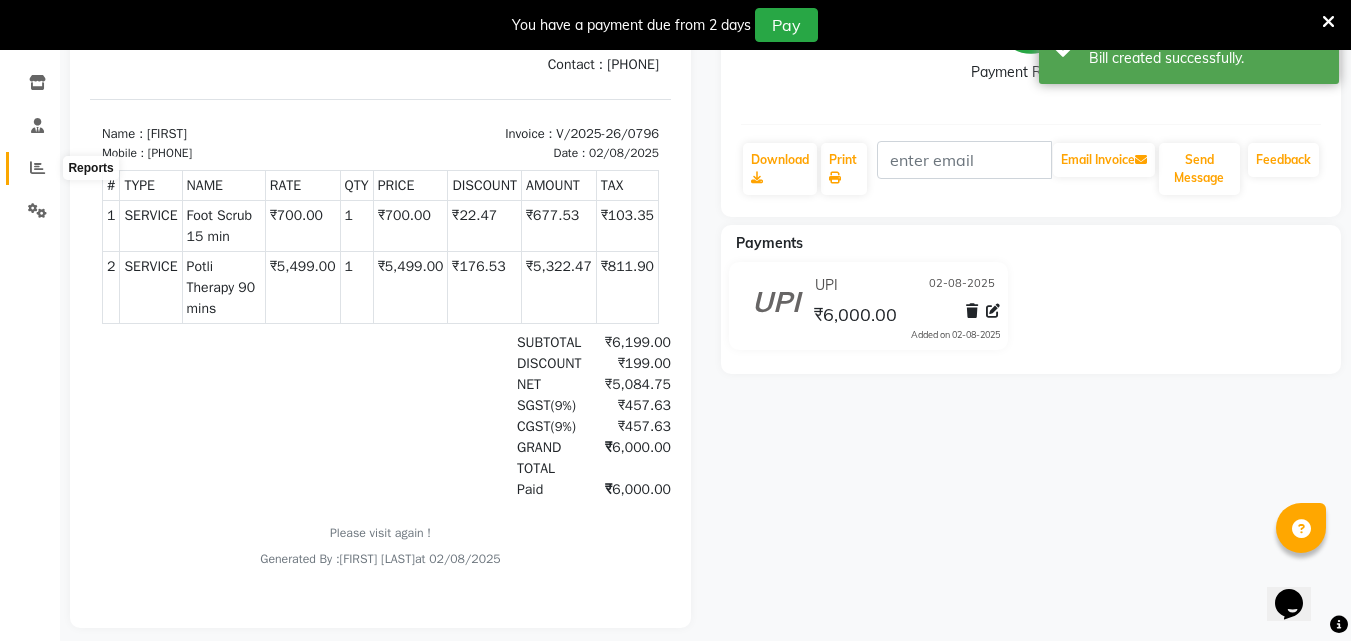 click 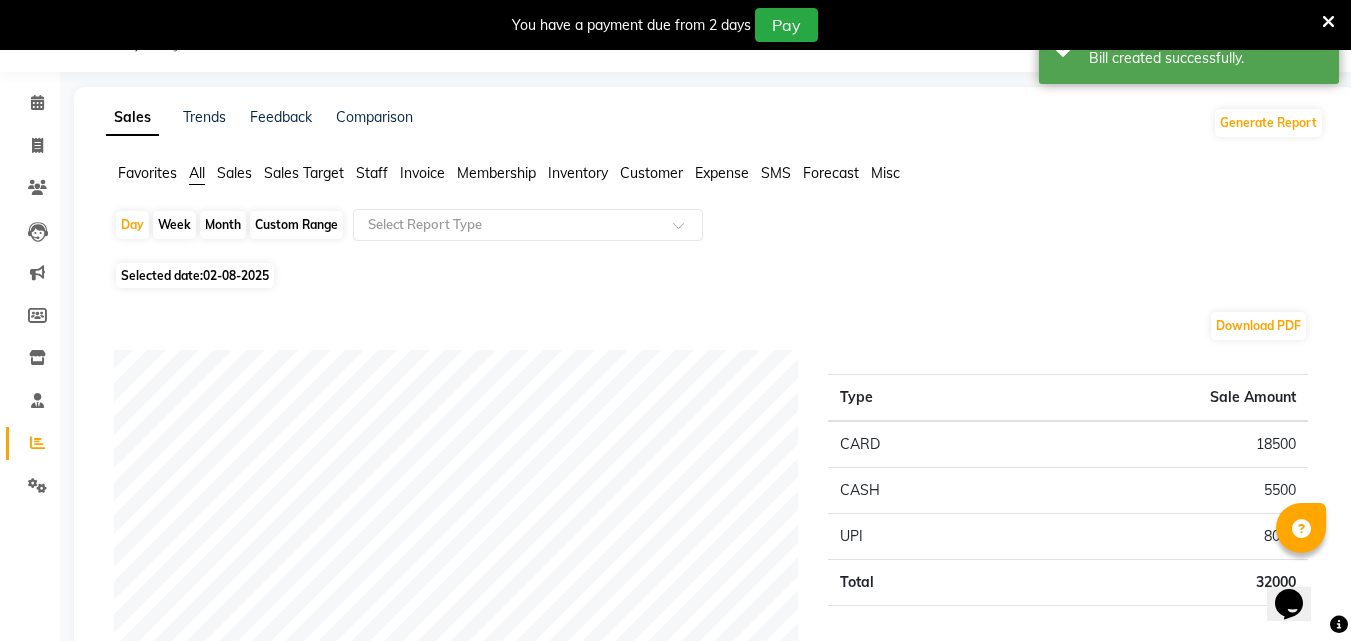 scroll, scrollTop: 325, scrollLeft: 0, axis: vertical 